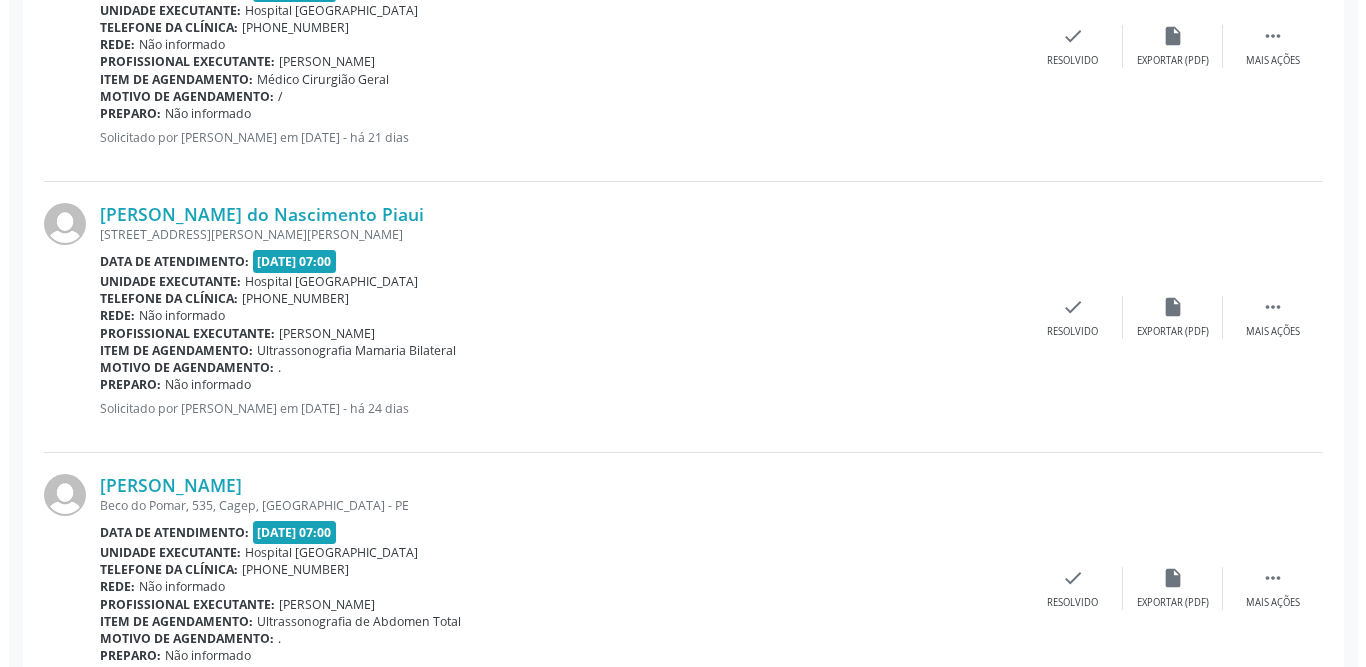 scroll, scrollTop: 3500, scrollLeft: 0, axis: vertical 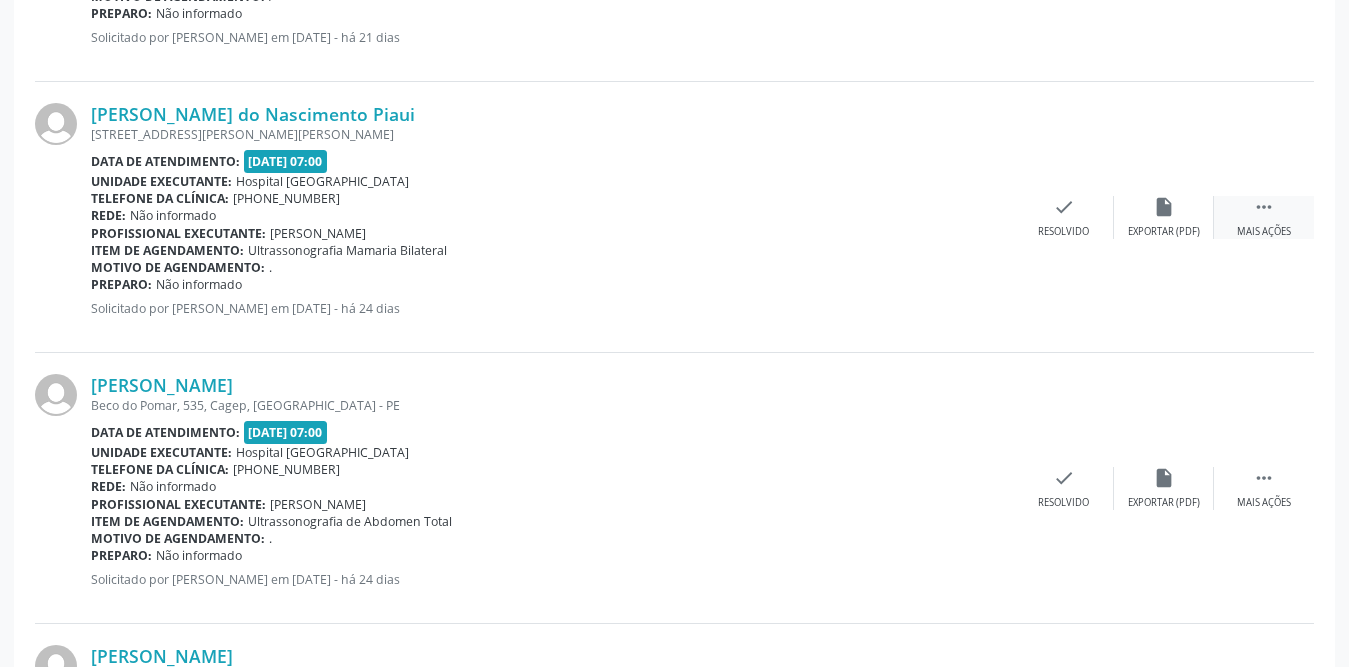 click on "" at bounding box center [1264, 207] 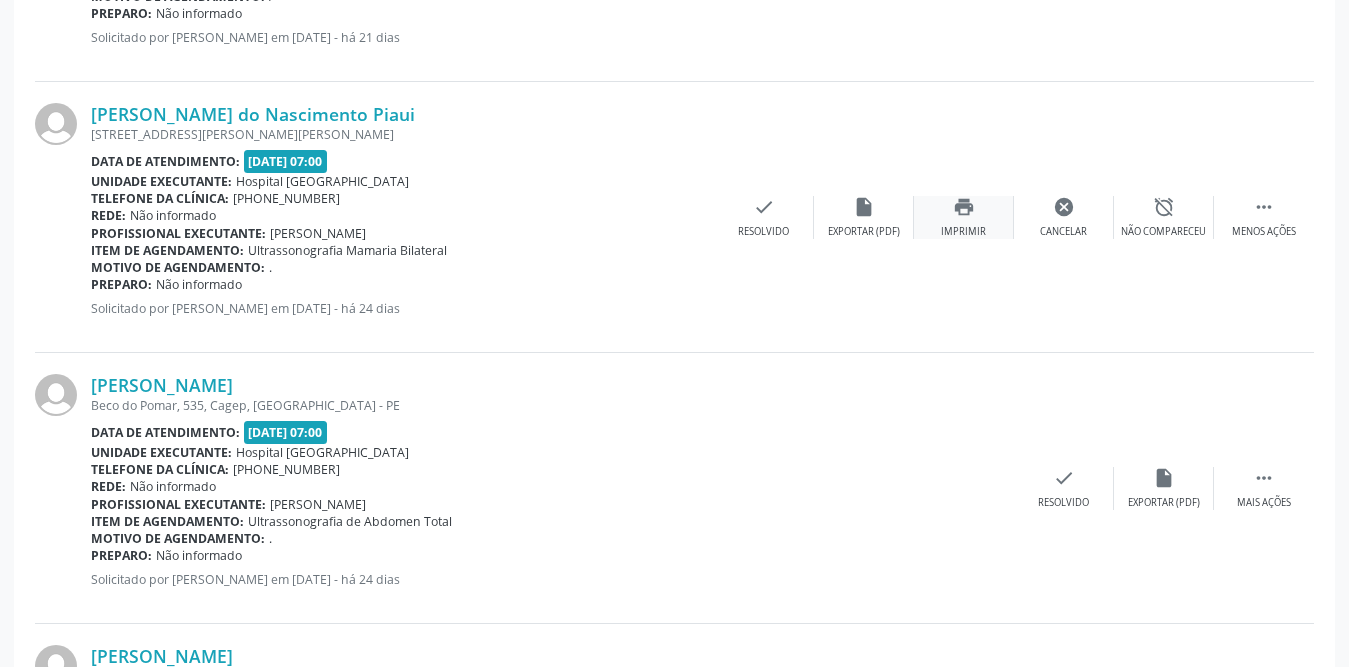 click on "print" at bounding box center (964, 207) 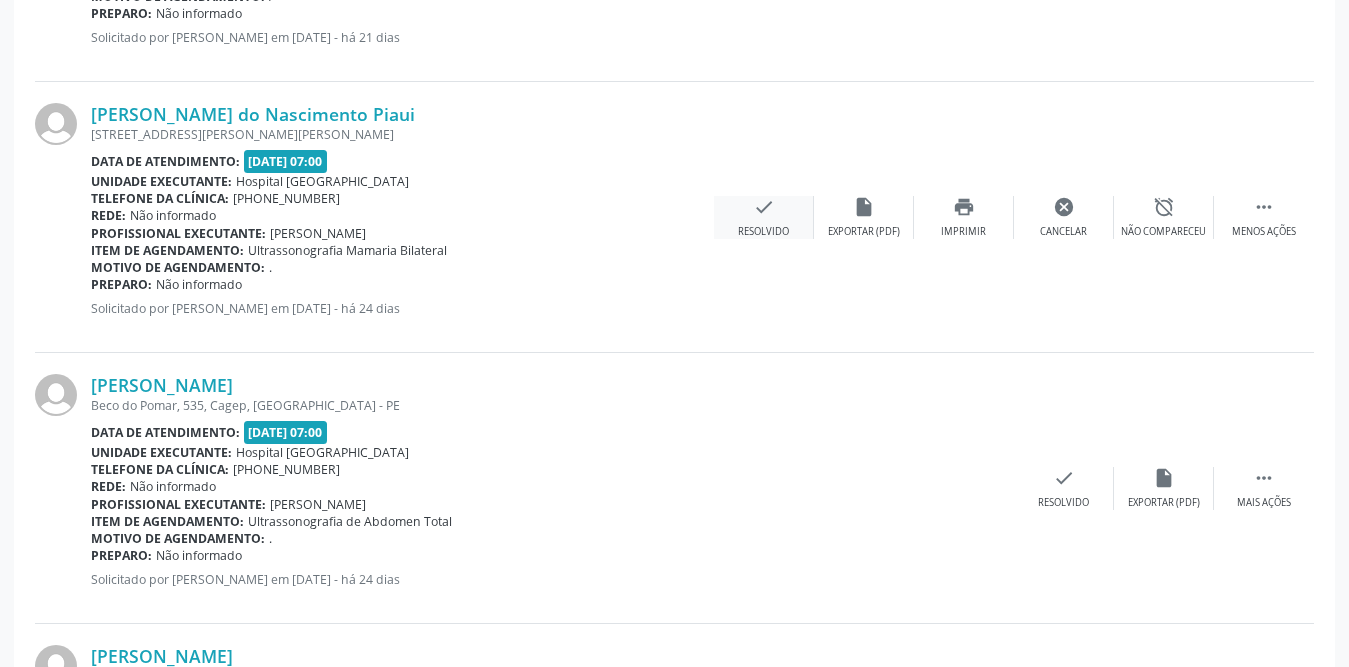 click on "check
Resolvido" at bounding box center (764, 217) 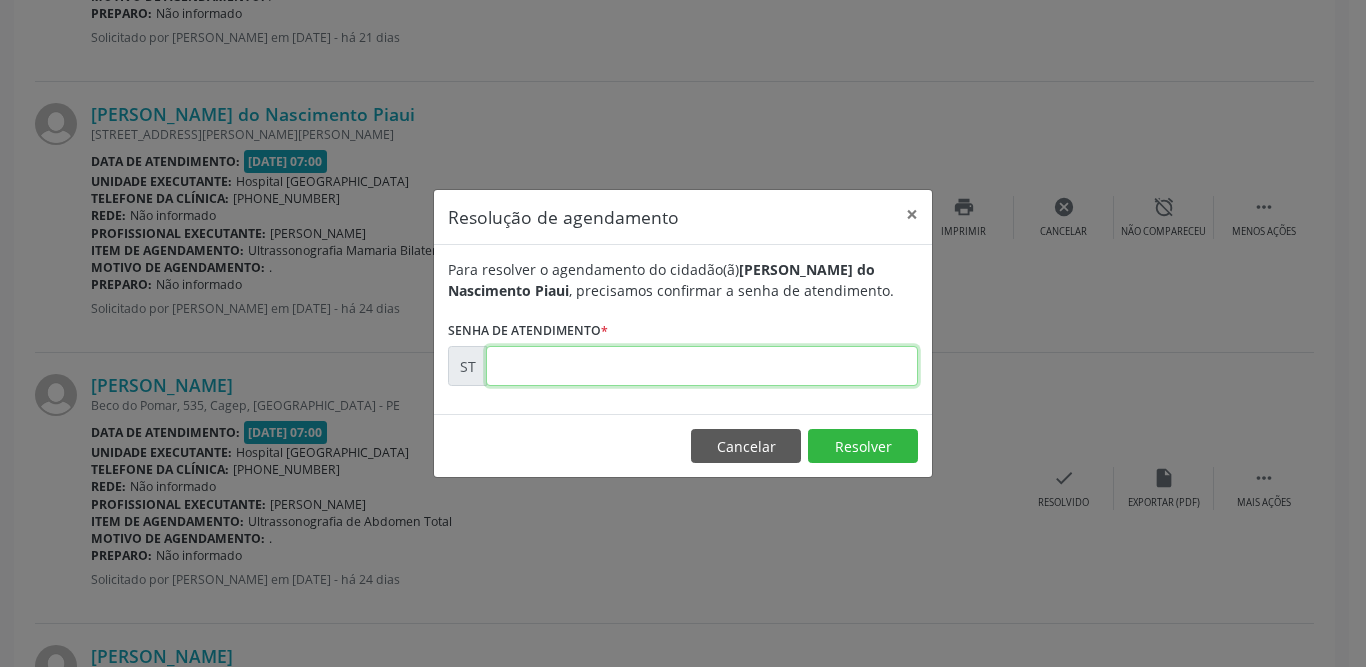 click at bounding box center (702, 366) 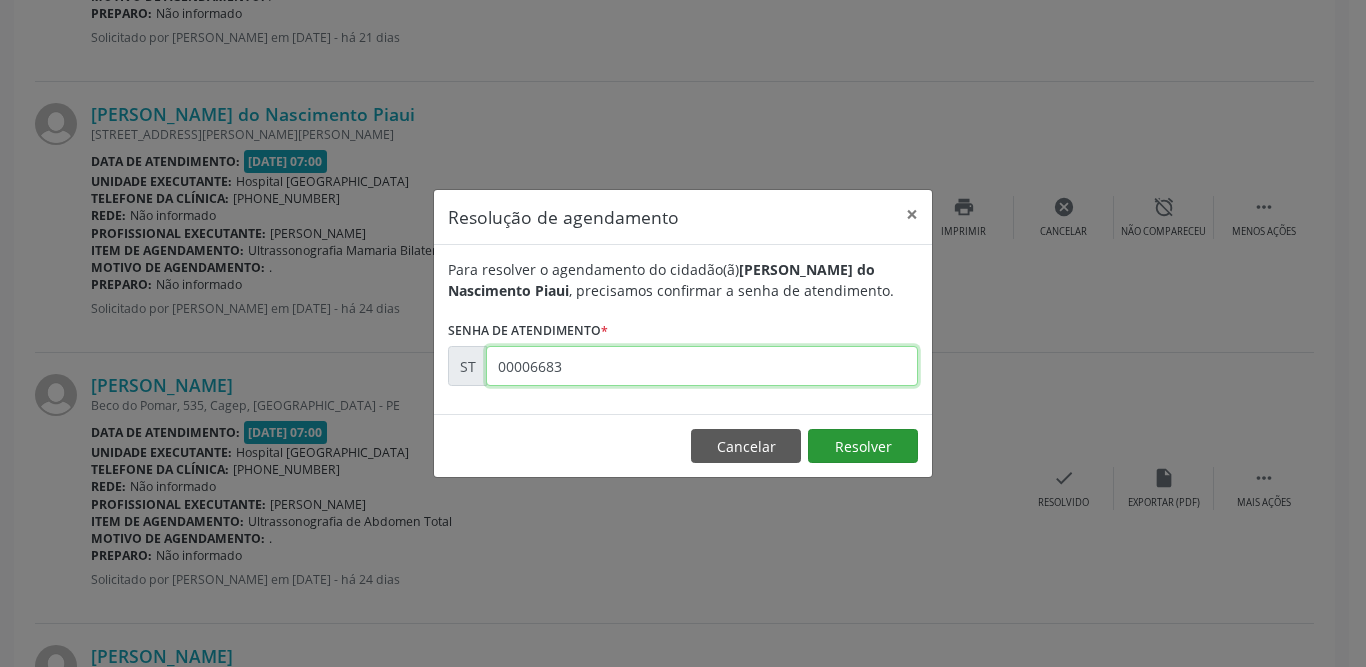 type on "00006683" 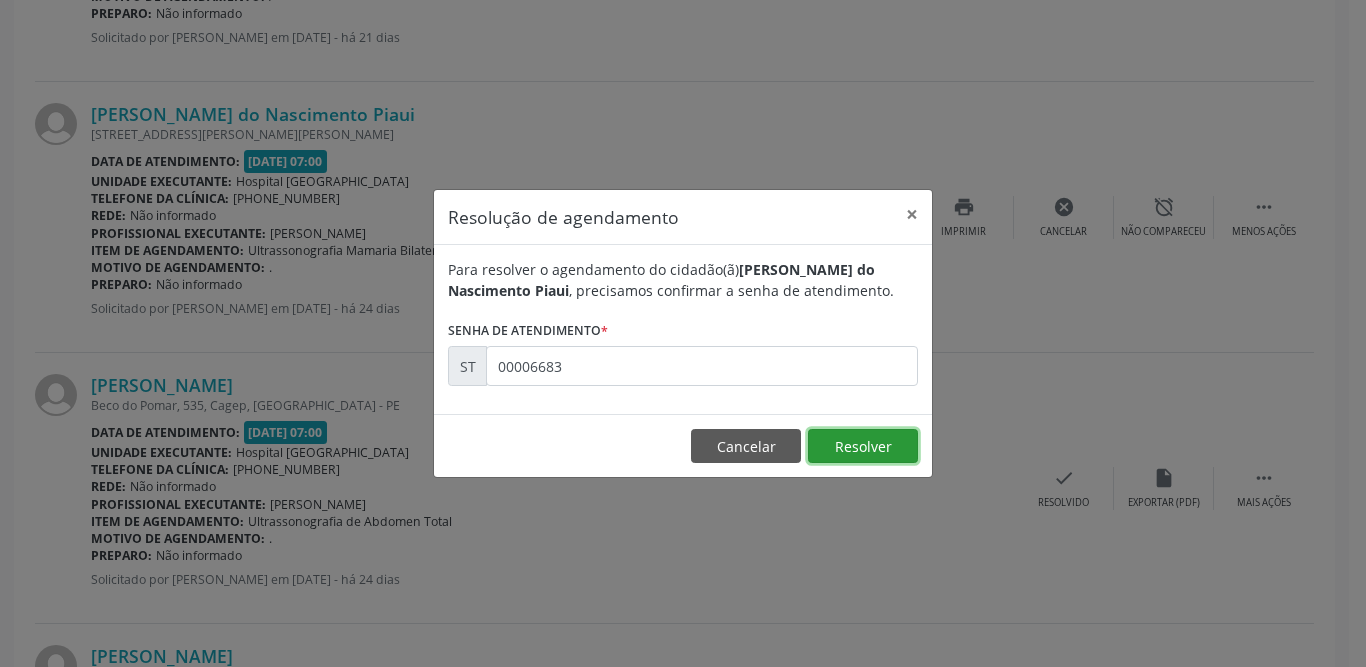 click on "Resolver" at bounding box center [863, 446] 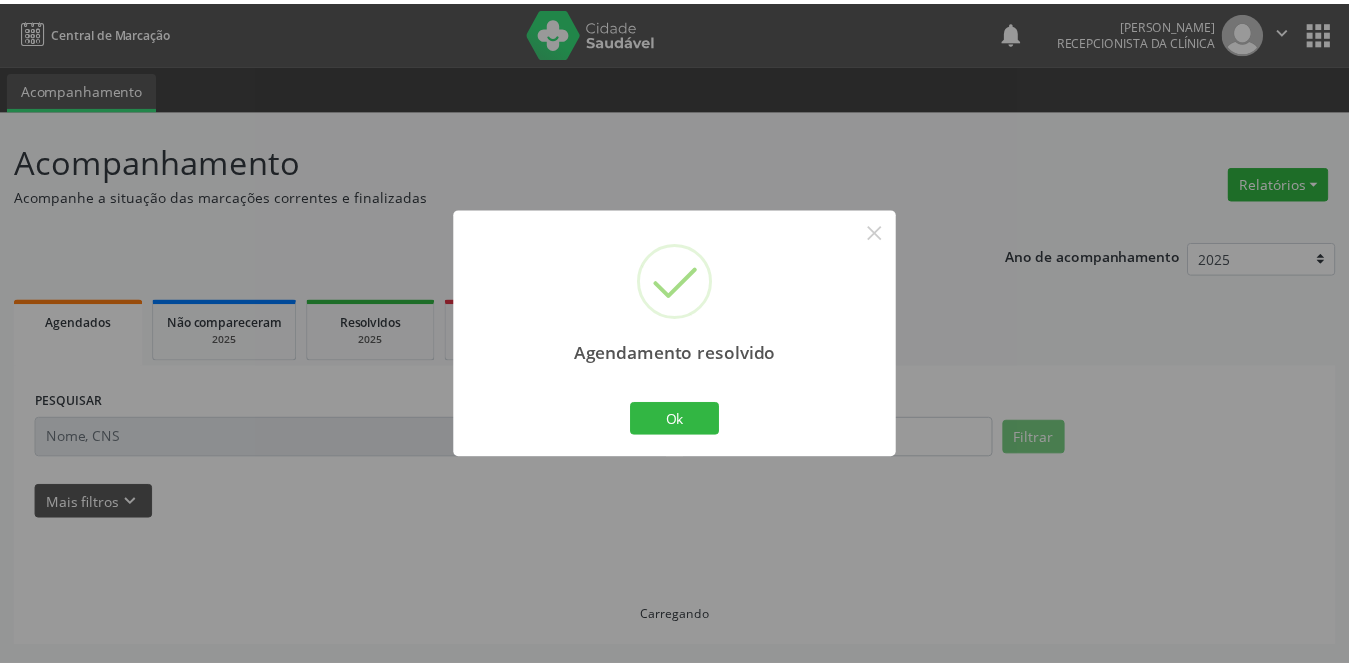 scroll, scrollTop: 0, scrollLeft: 0, axis: both 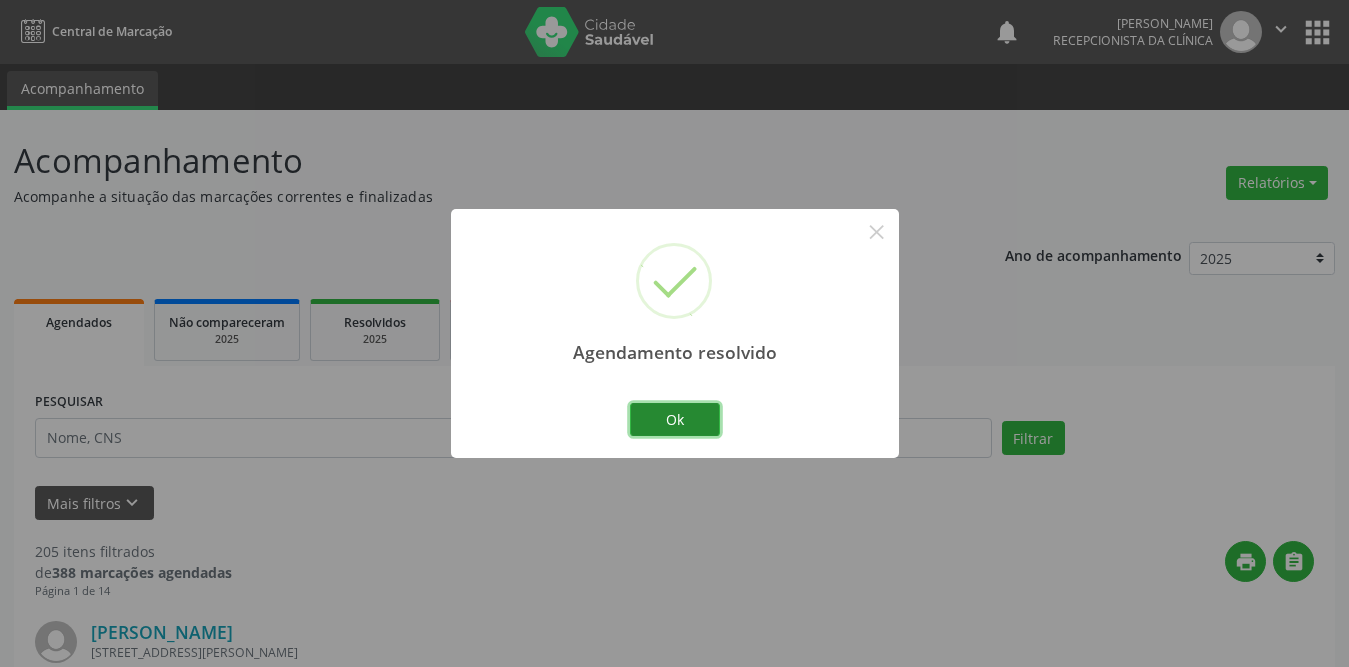 click on "Ok" at bounding box center (675, 420) 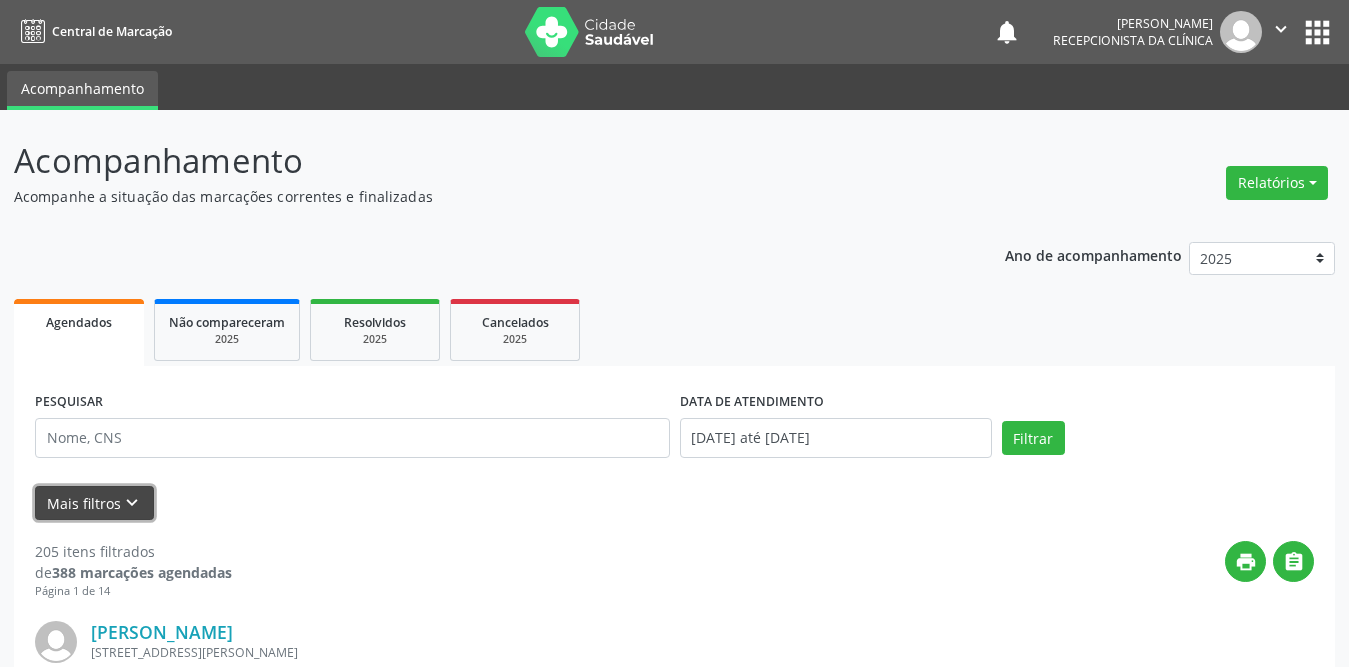 click on "Mais filtros
keyboard_arrow_down" at bounding box center [94, 503] 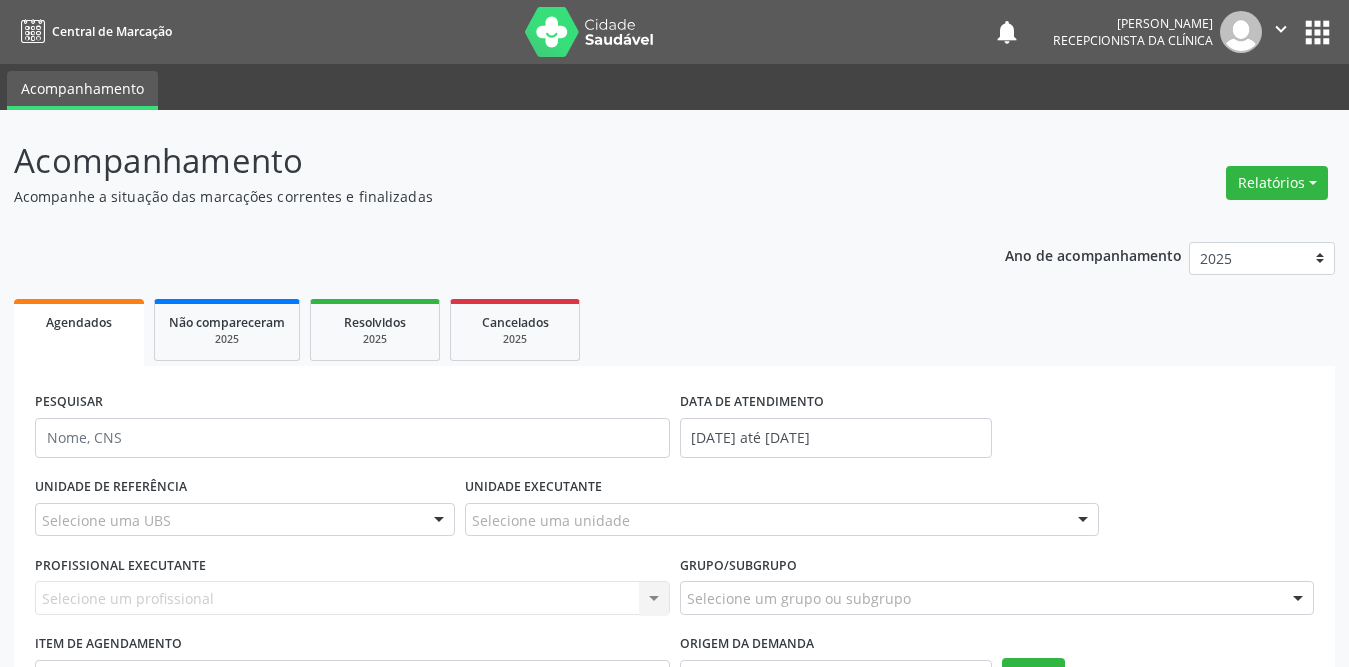 scroll, scrollTop: 200, scrollLeft: 0, axis: vertical 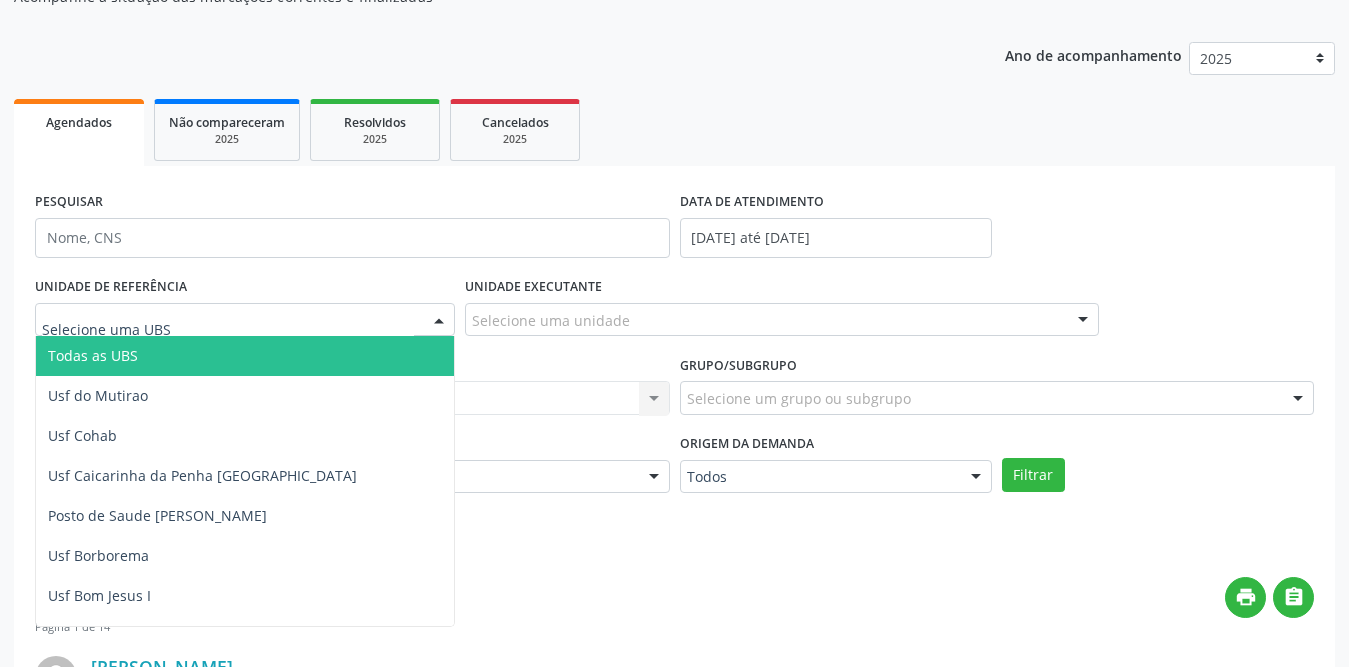 click at bounding box center (245, 320) 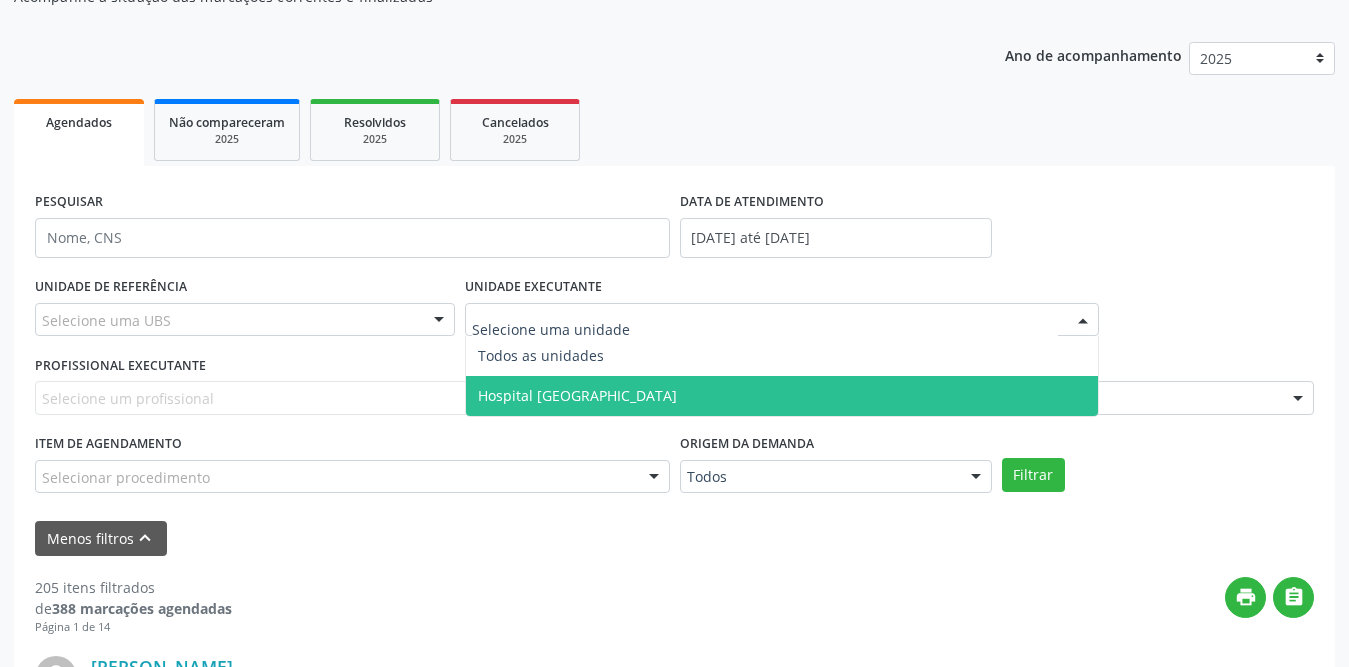 click on "Hospital [GEOGRAPHIC_DATA]" at bounding box center (577, 395) 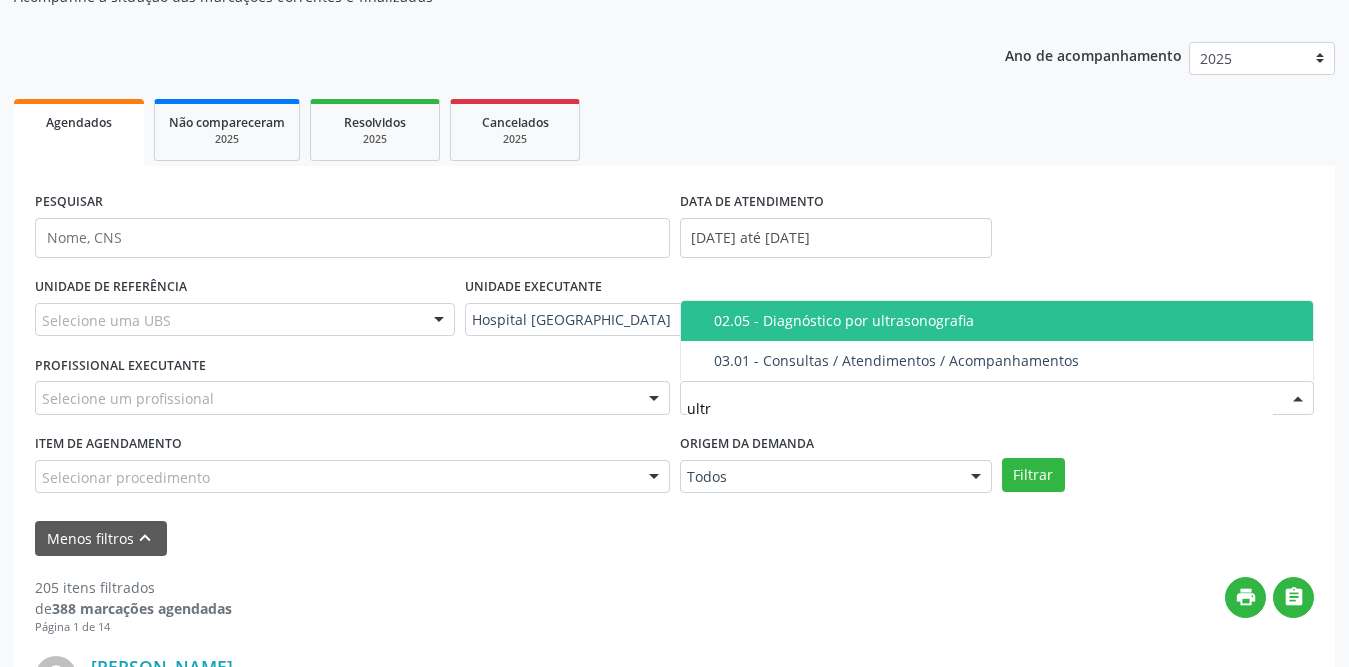type on "ultra" 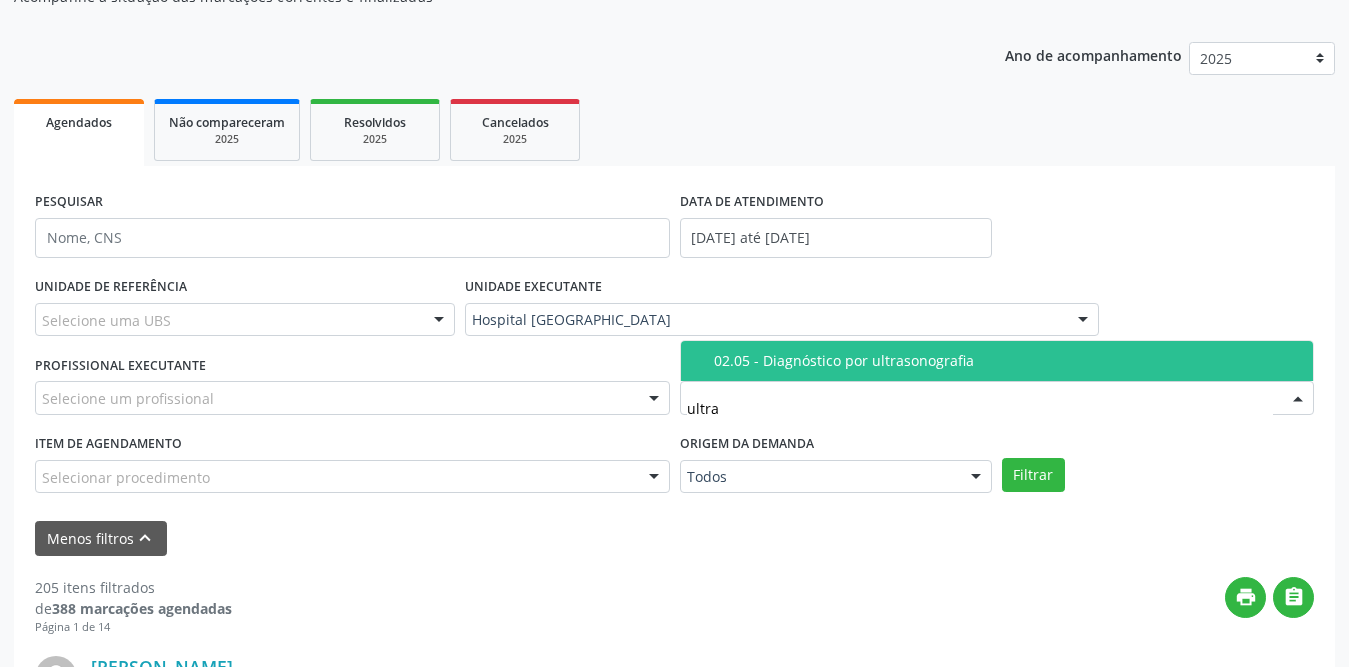 click on "02.05 - Diagnóstico por ultrasonografia" at bounding box center [997, 361] 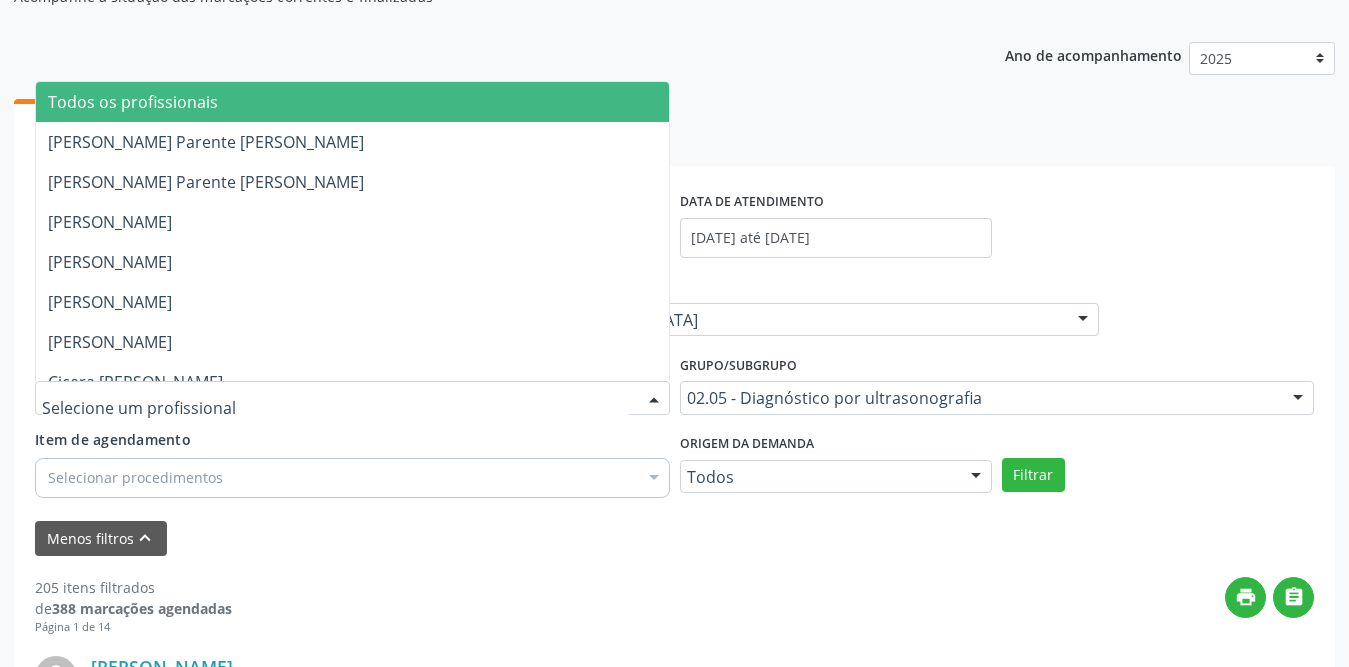 click at bounding box center (352, 398) 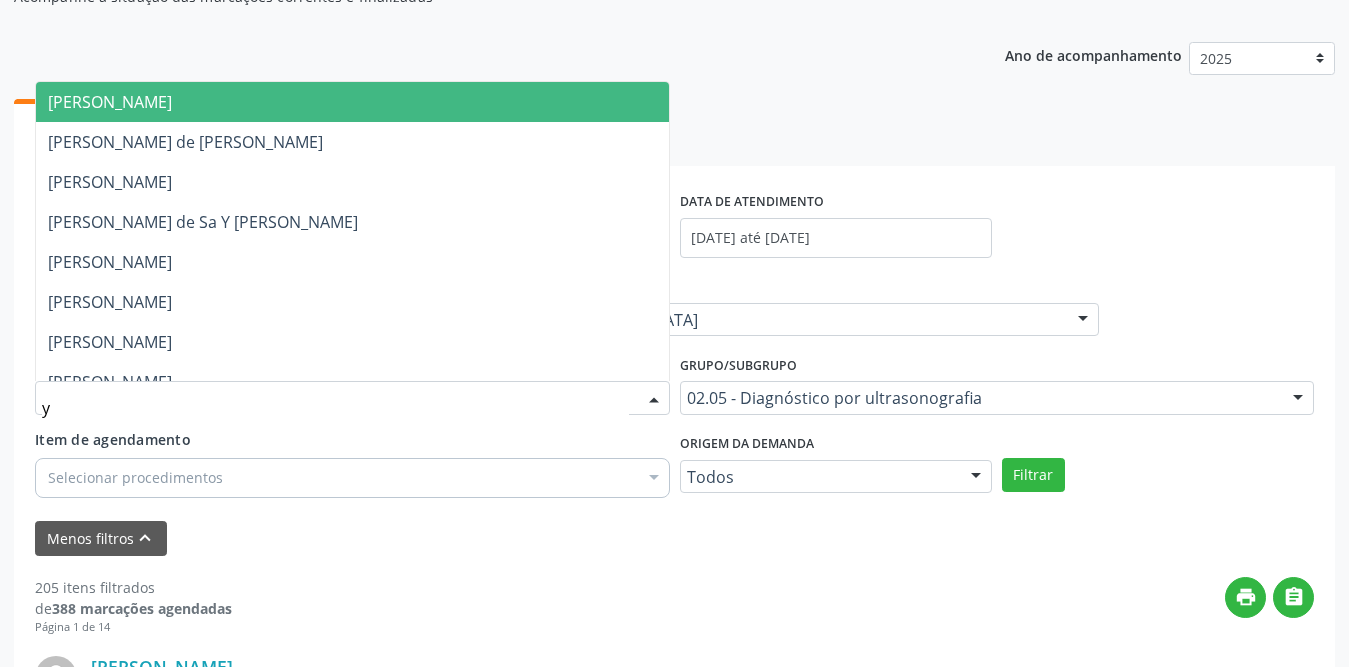 type on "yu" 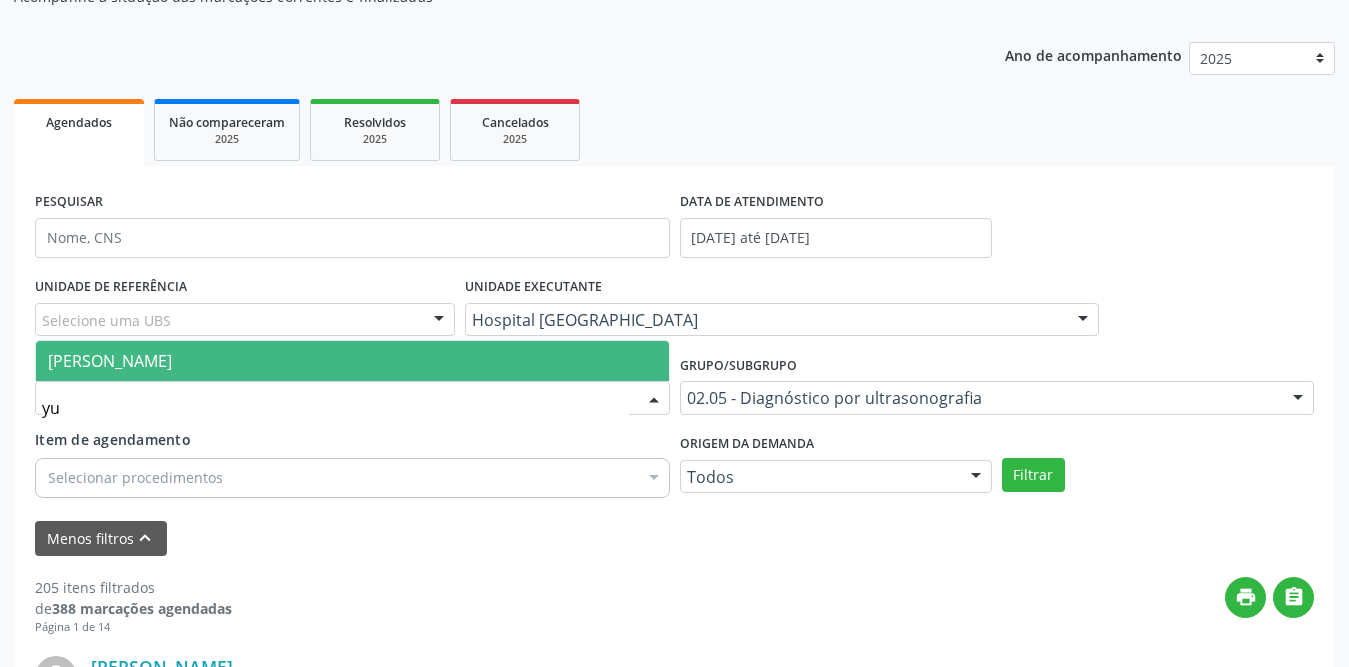 click on "[PERSON_NAME]" at bounding box center [352, 361] 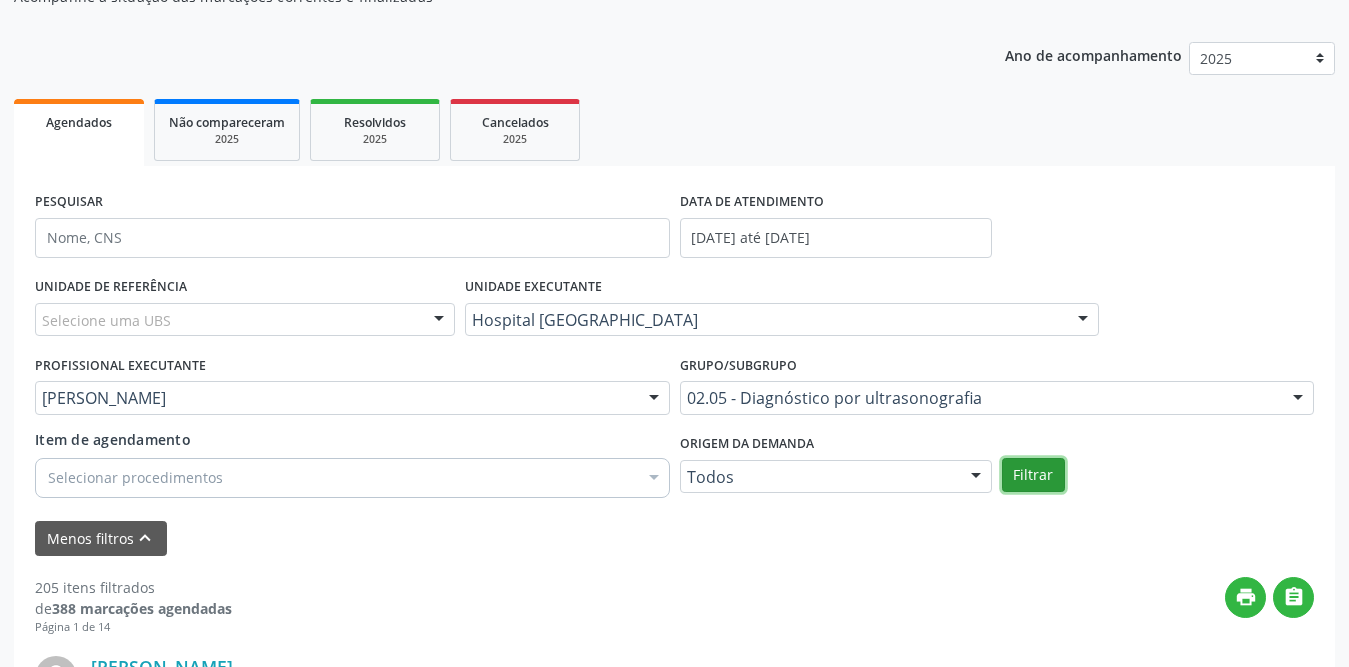 click on "Filtrar" at bounding box center [1033, 475] 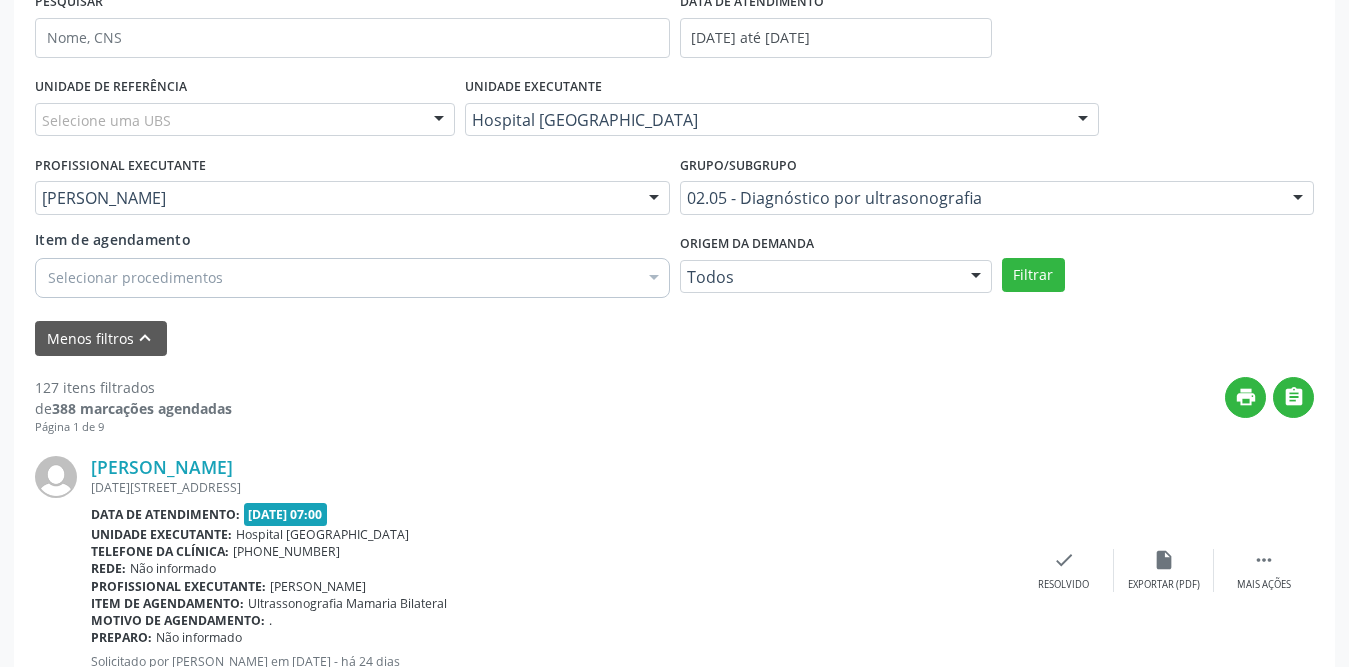 scroll, scrollTop: 0, scrollLeft: 0, axis: both 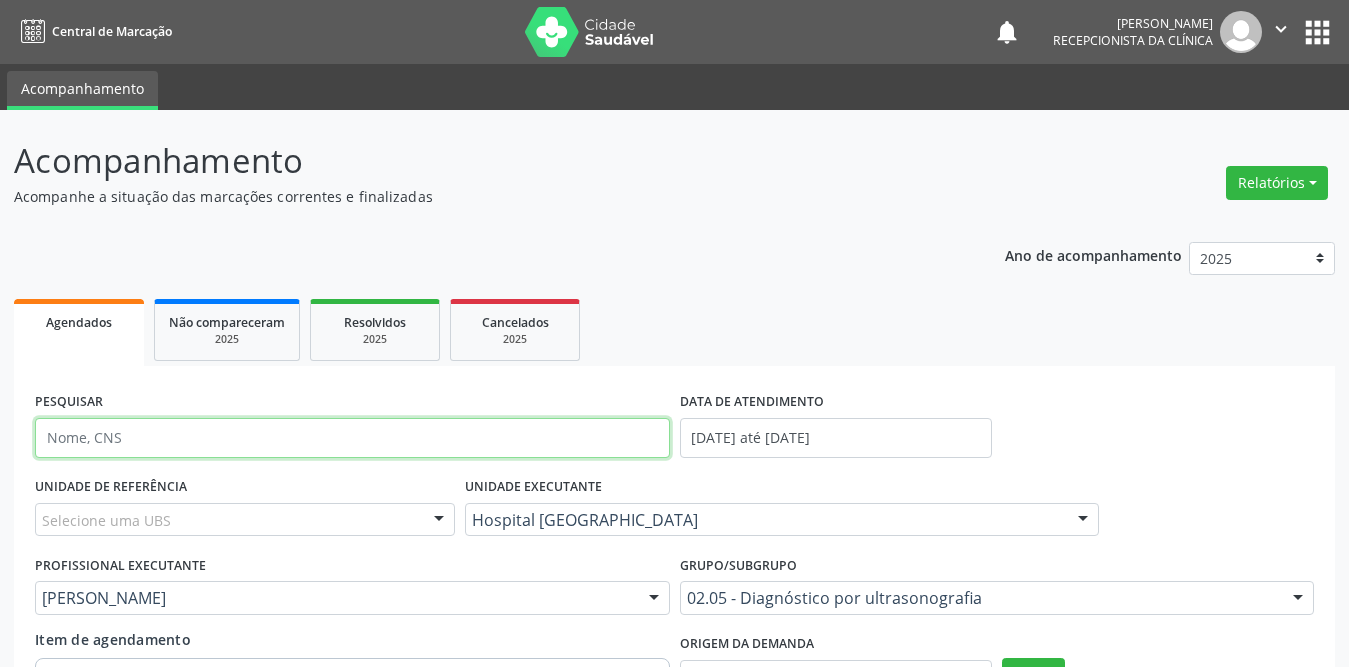 click at bounding box center [352, 438] 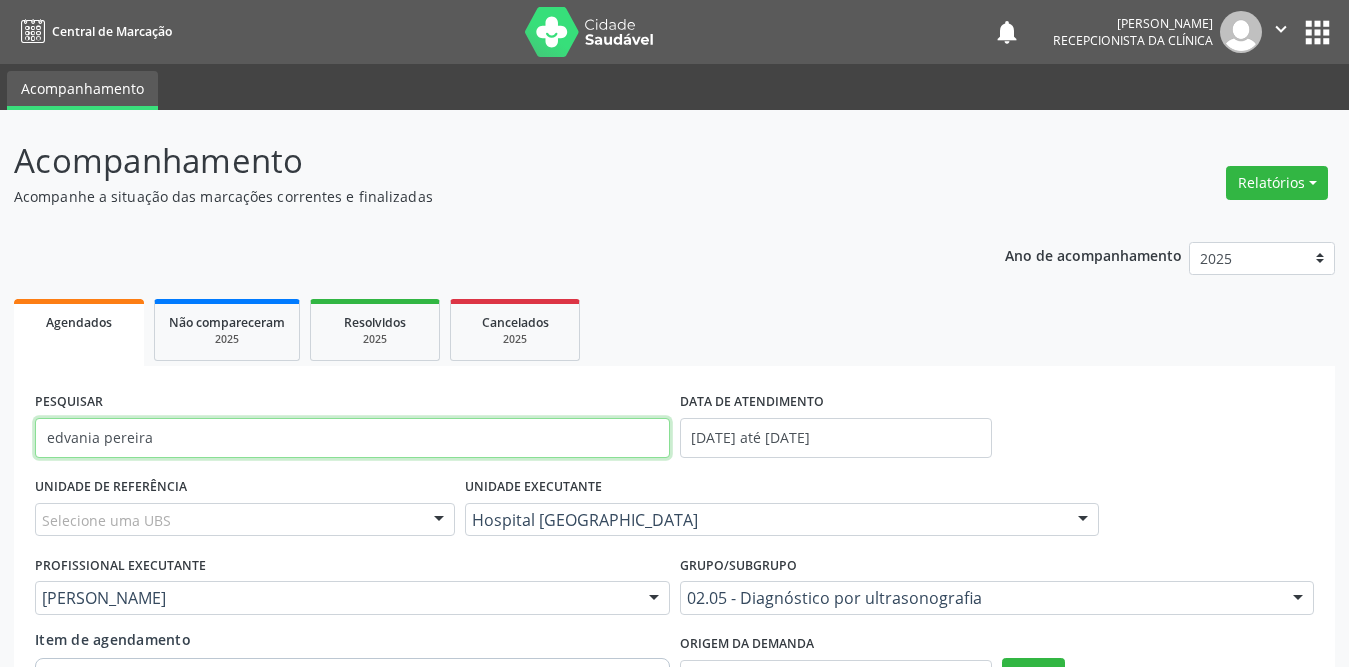 scroll, scrollTop: 400, scrollLeft: 0, axis: vertical 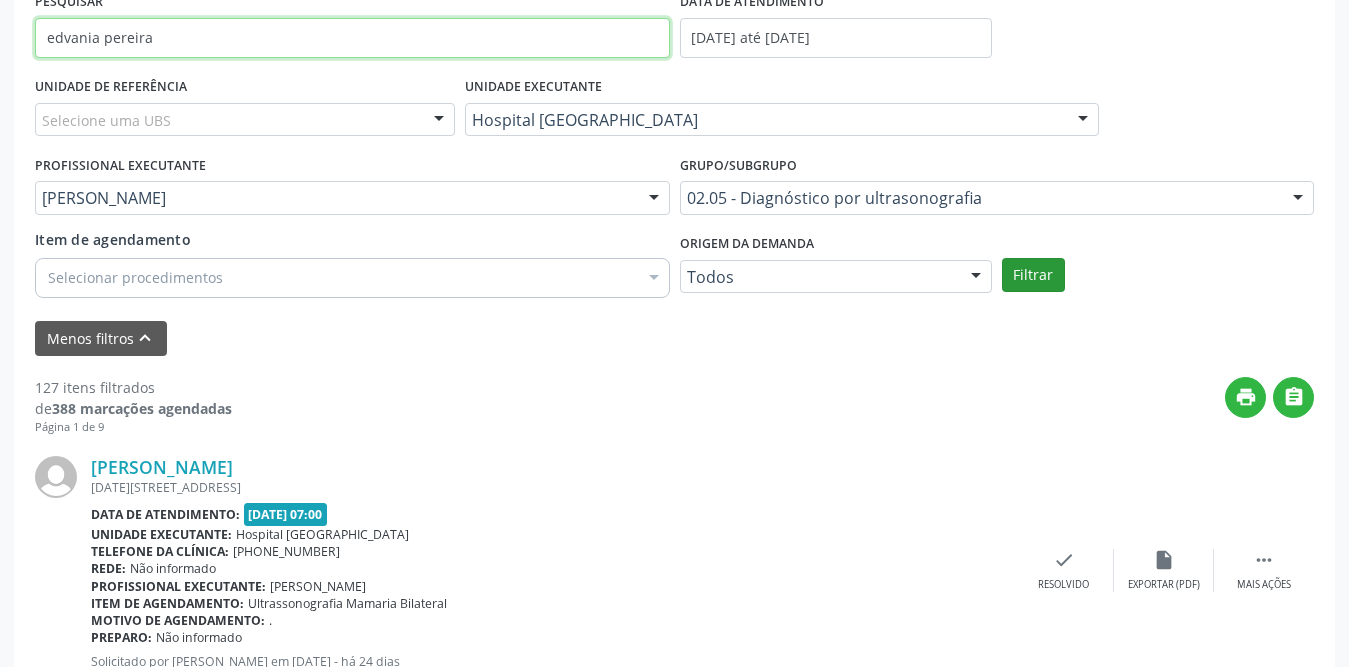 type on "edvania pereira" 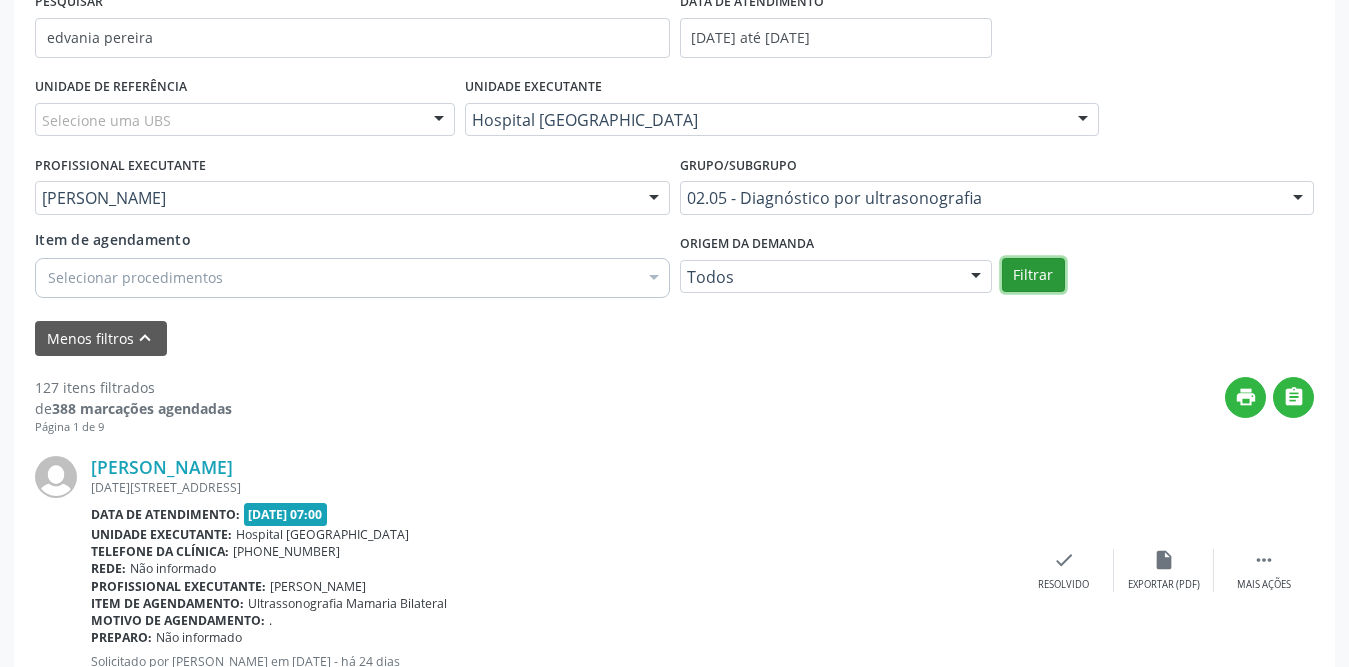 click on "Filtrar" at bounding box center [1033, 275] 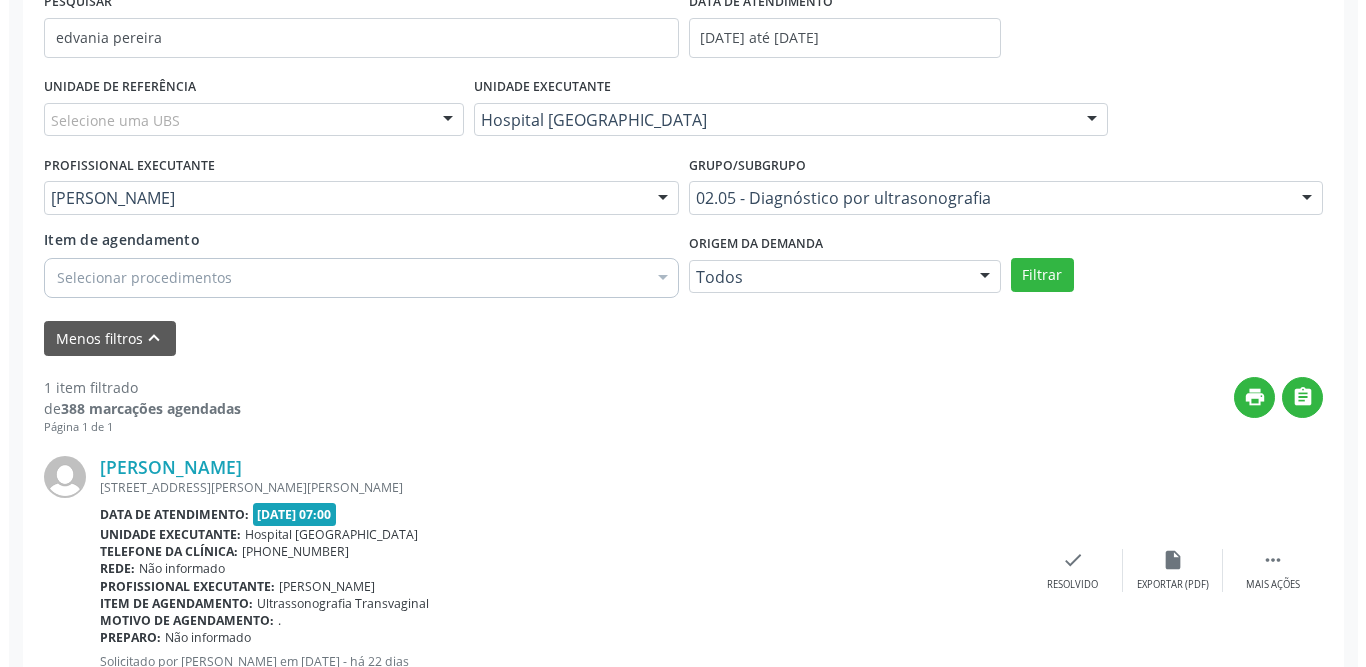 scroll, scrollTop: 473, scrollLeft: 0, axis: vertical 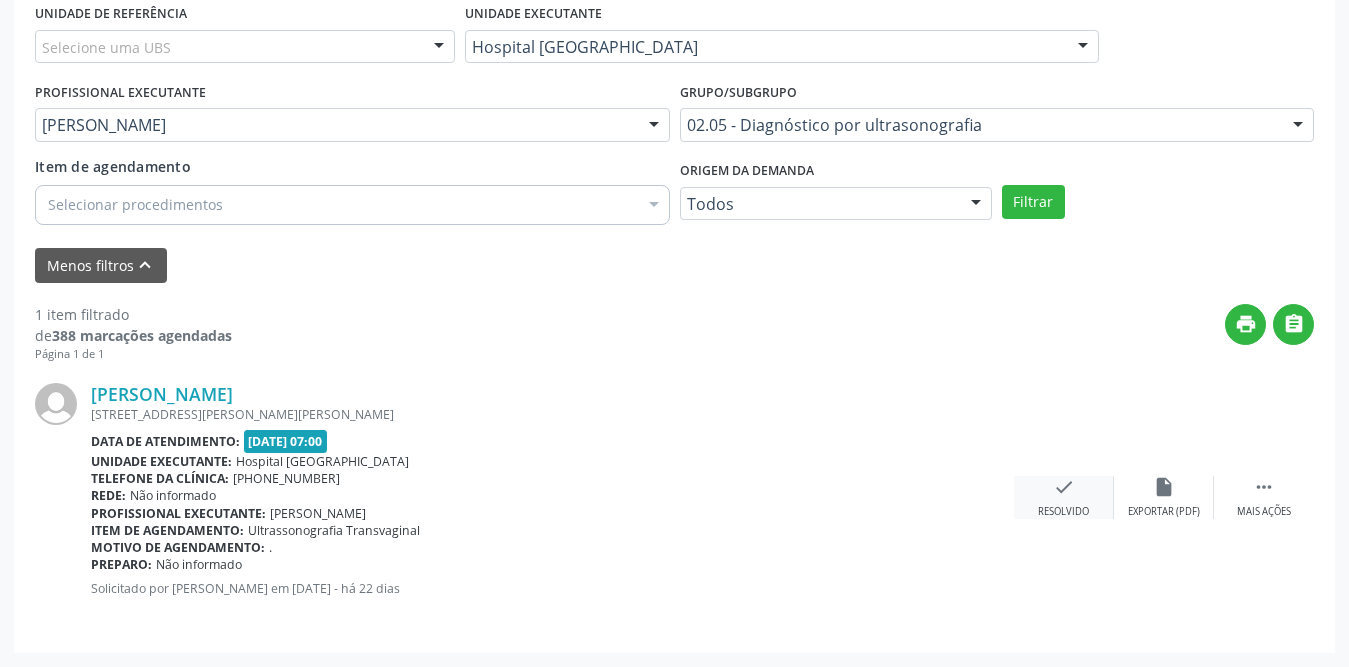 click on "check
Resolvido" at bounding box center [1064, 497] 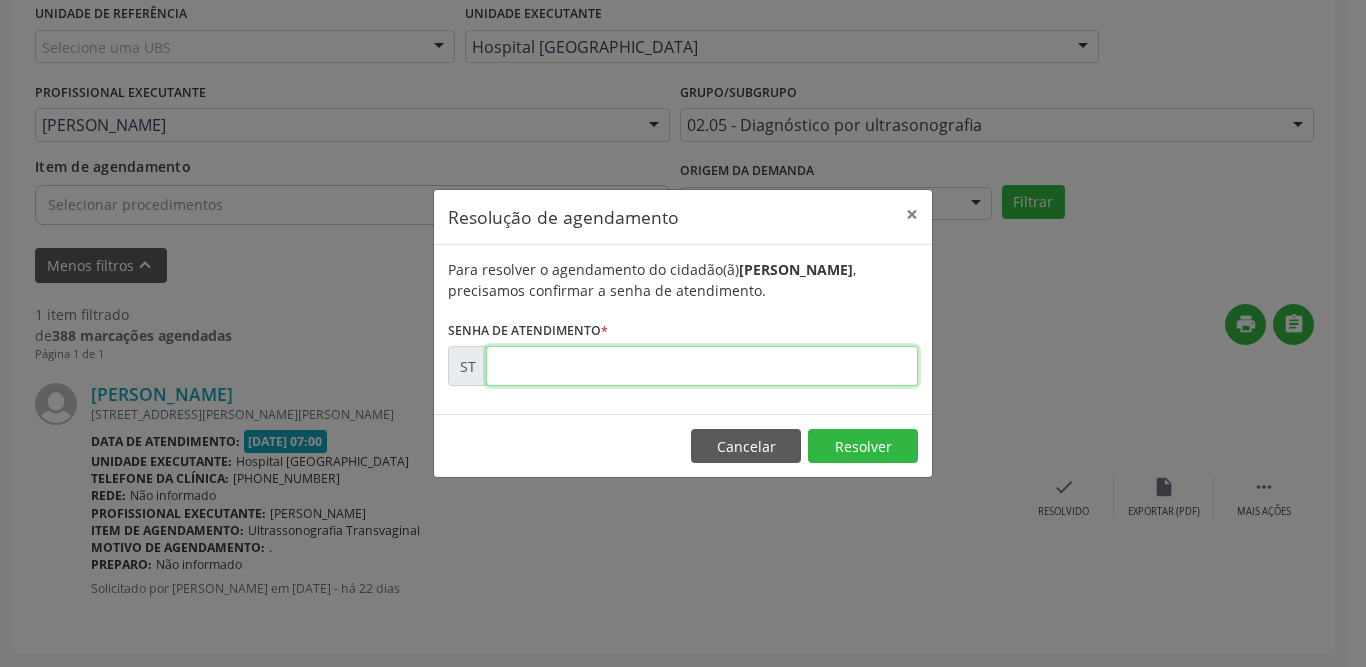 click at bounding box center (702, 366) 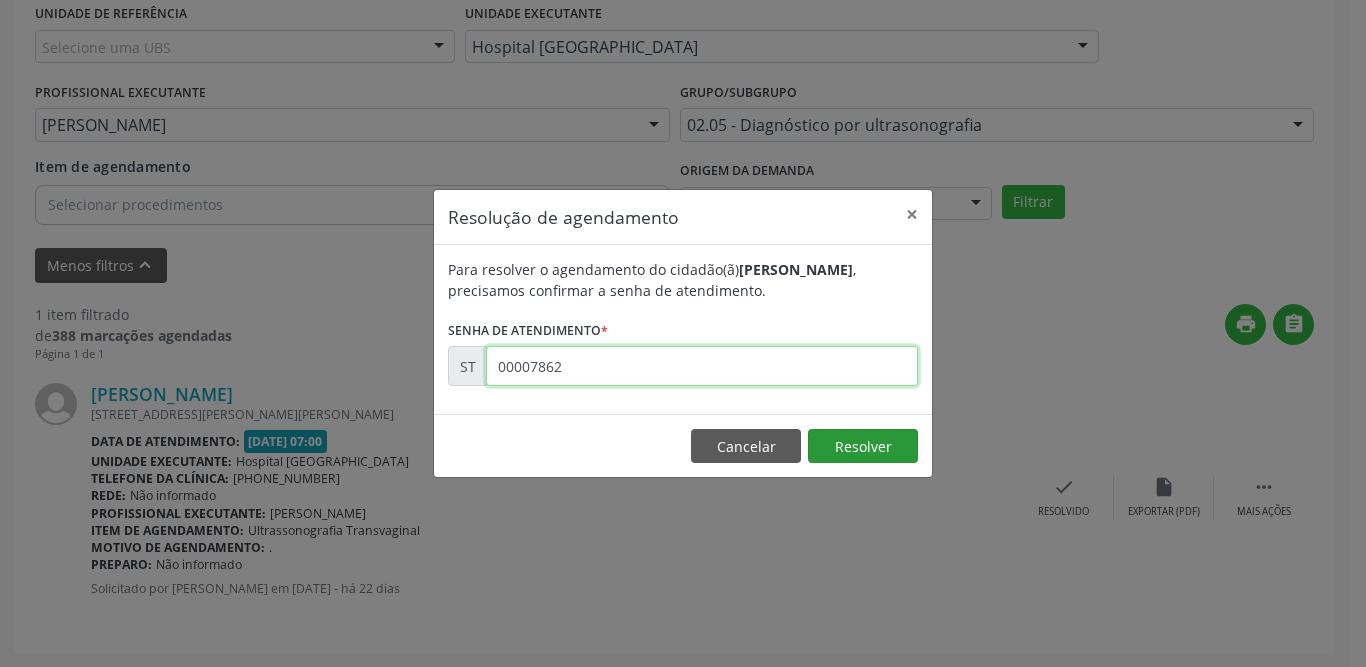 type on "00007862" 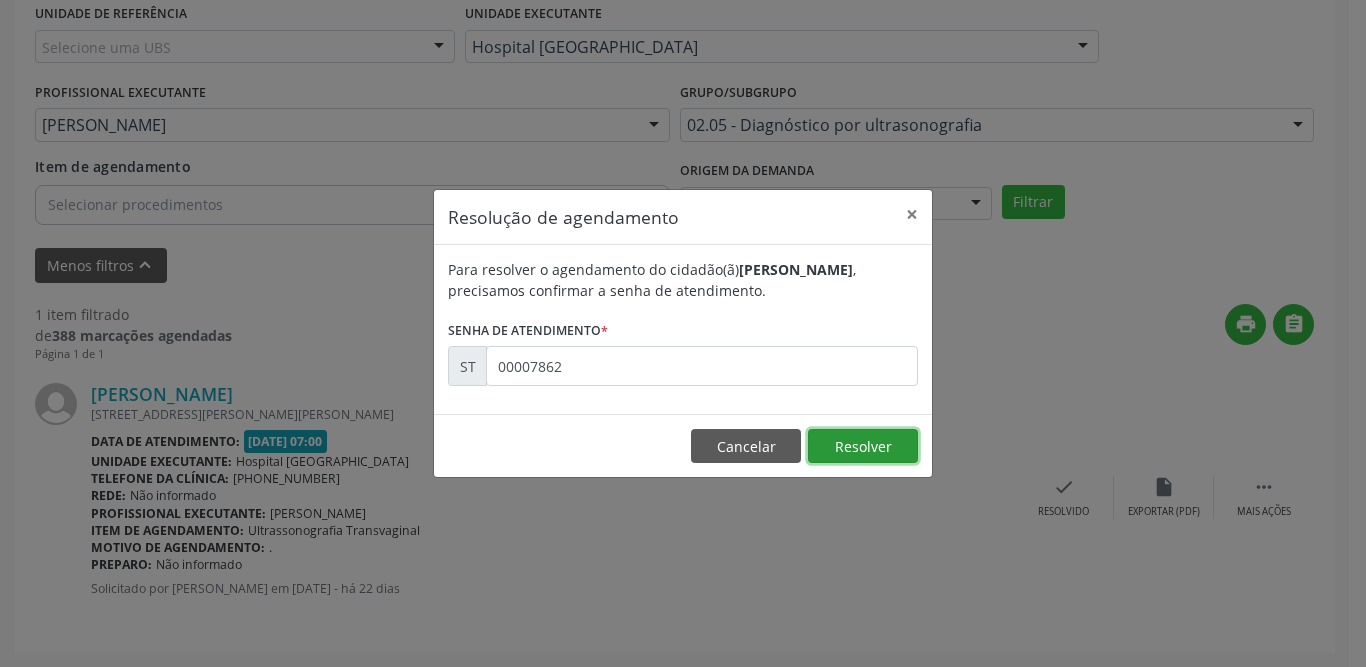 click on "Resolver" at bounding box center [863, 446] 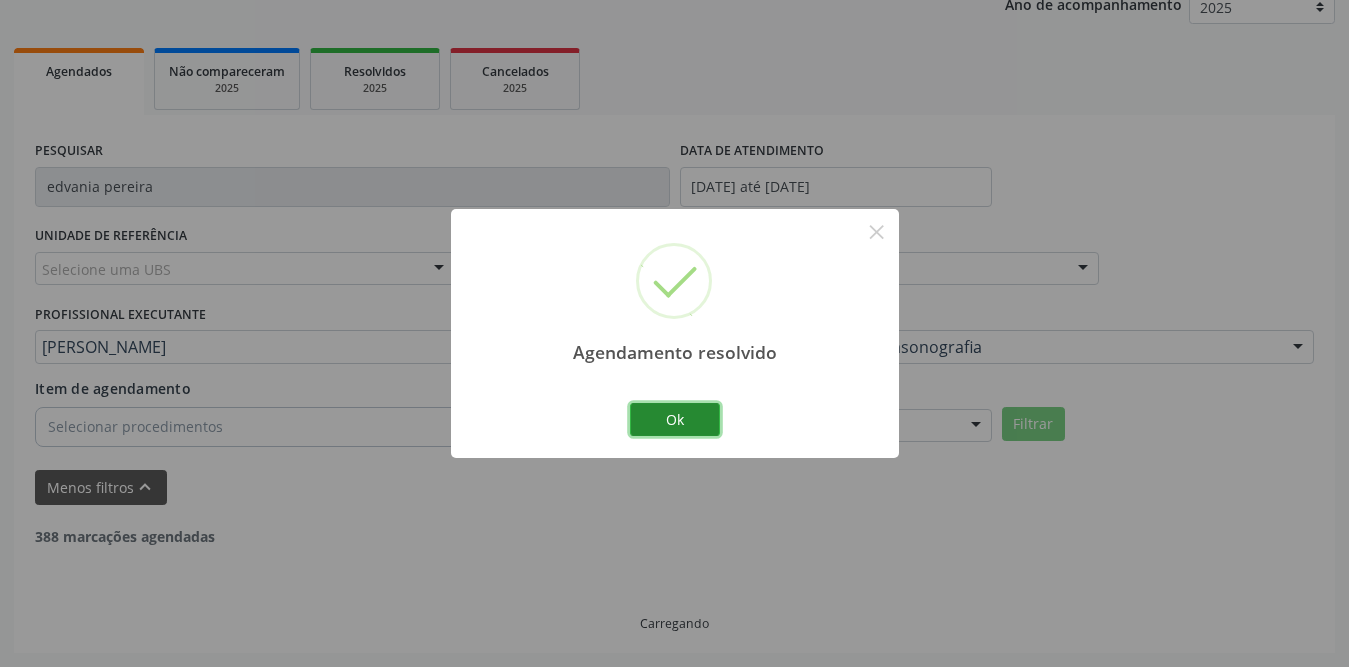 click on "Ok" at bounding box center [675, 420] 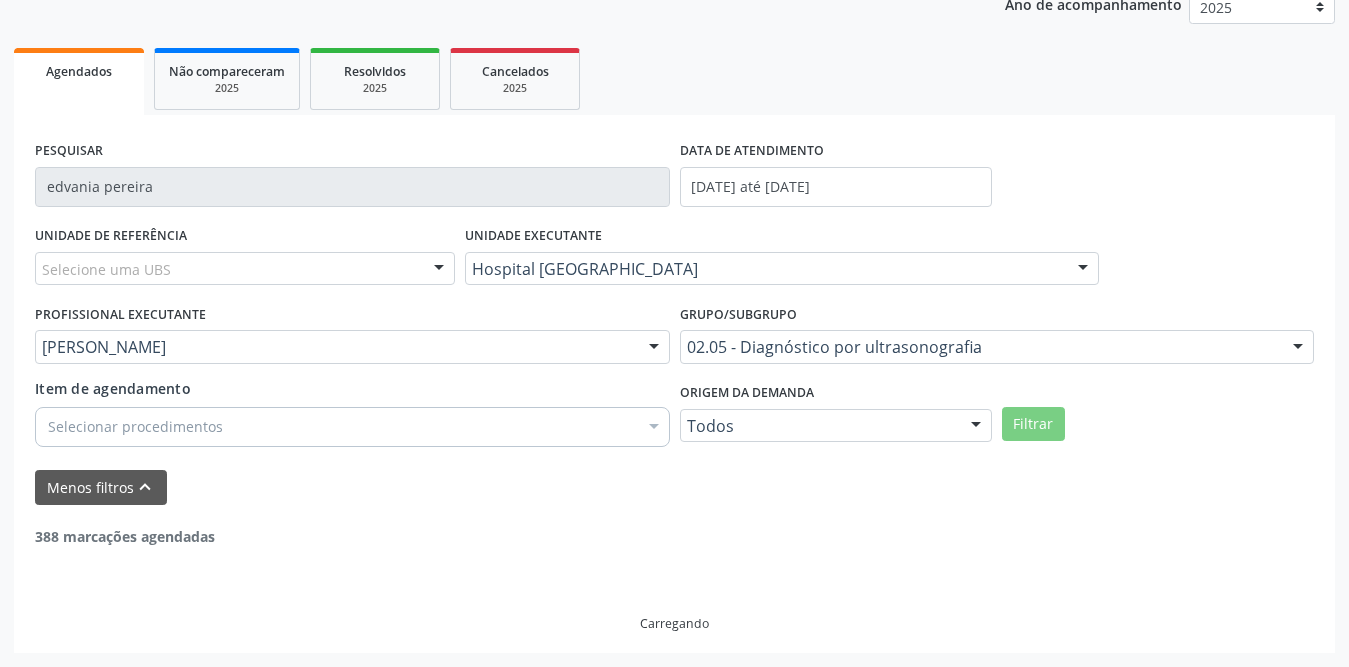 scroll, scrollTop: 187, scrollLeft: 0, axis: vertical 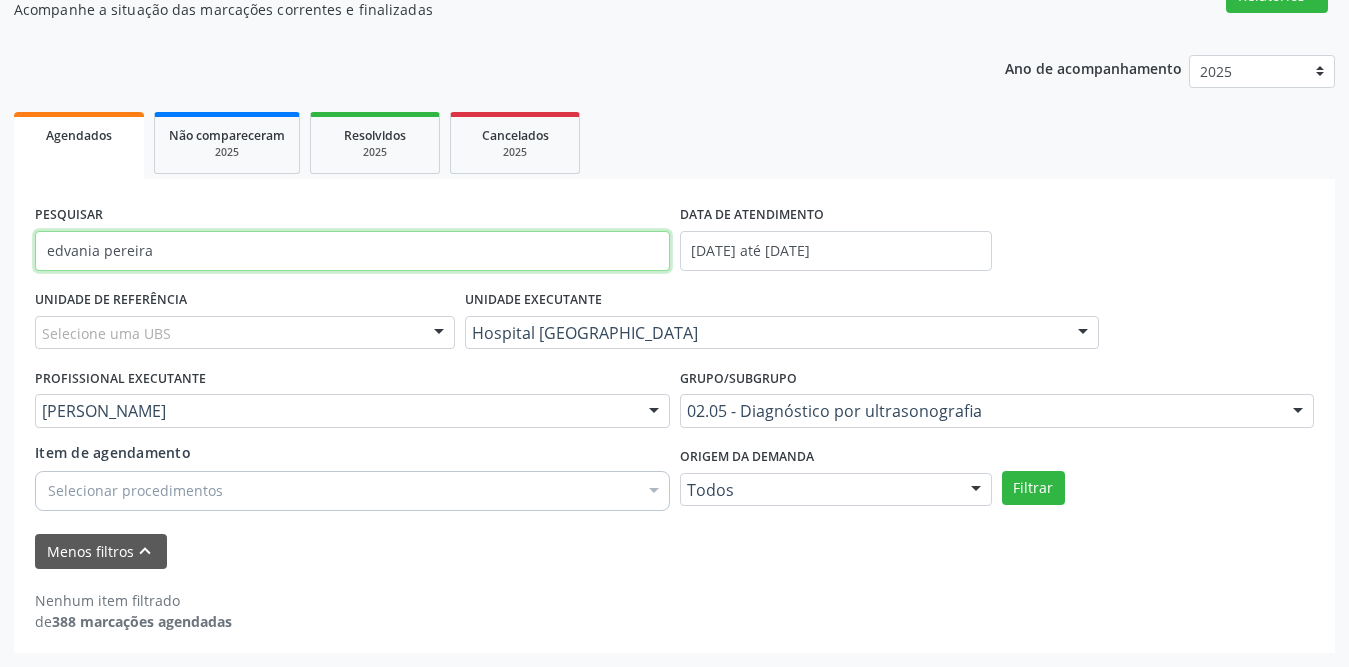 drag, startPoint x: 205, startPoint y: 253, endPoint x: 24, endPoint y: 254, distance: 181.00276 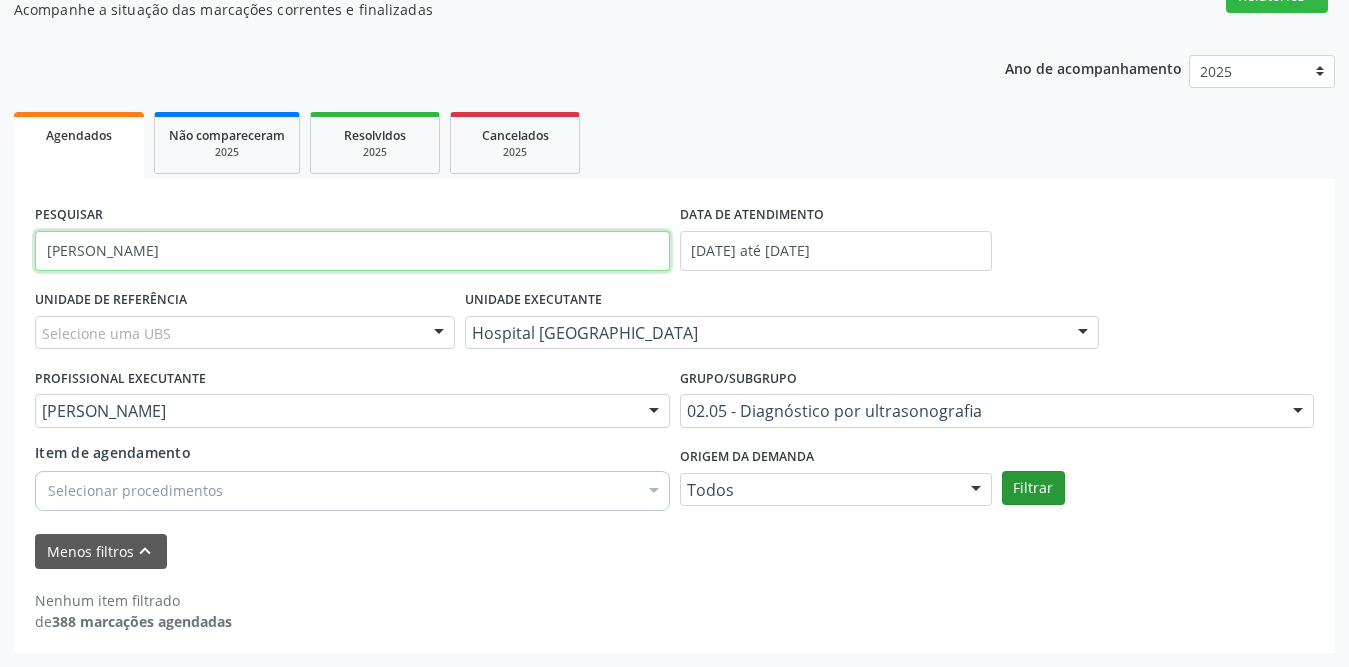 type on "[PERSON_NAME]" 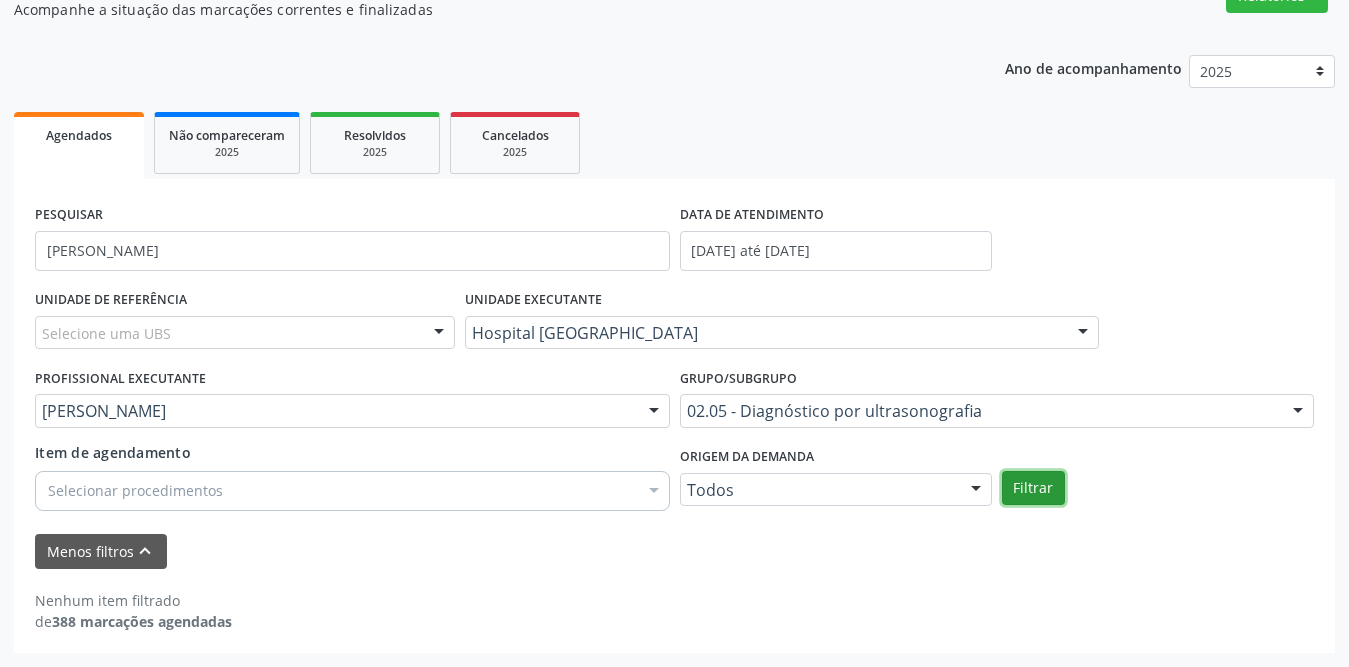 click on "Filtrar" at bounding box center (1033, 488) 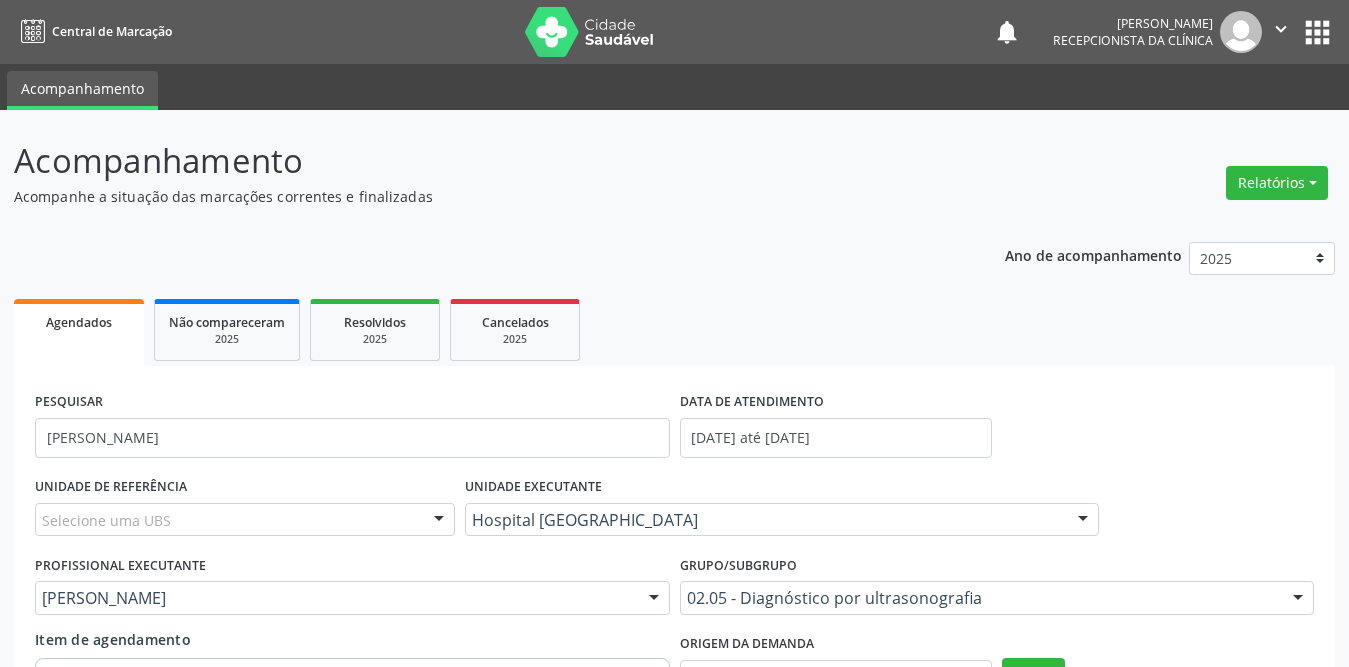 scroll, scrollTop: 187, scrollLeft: 0, axis: vertical 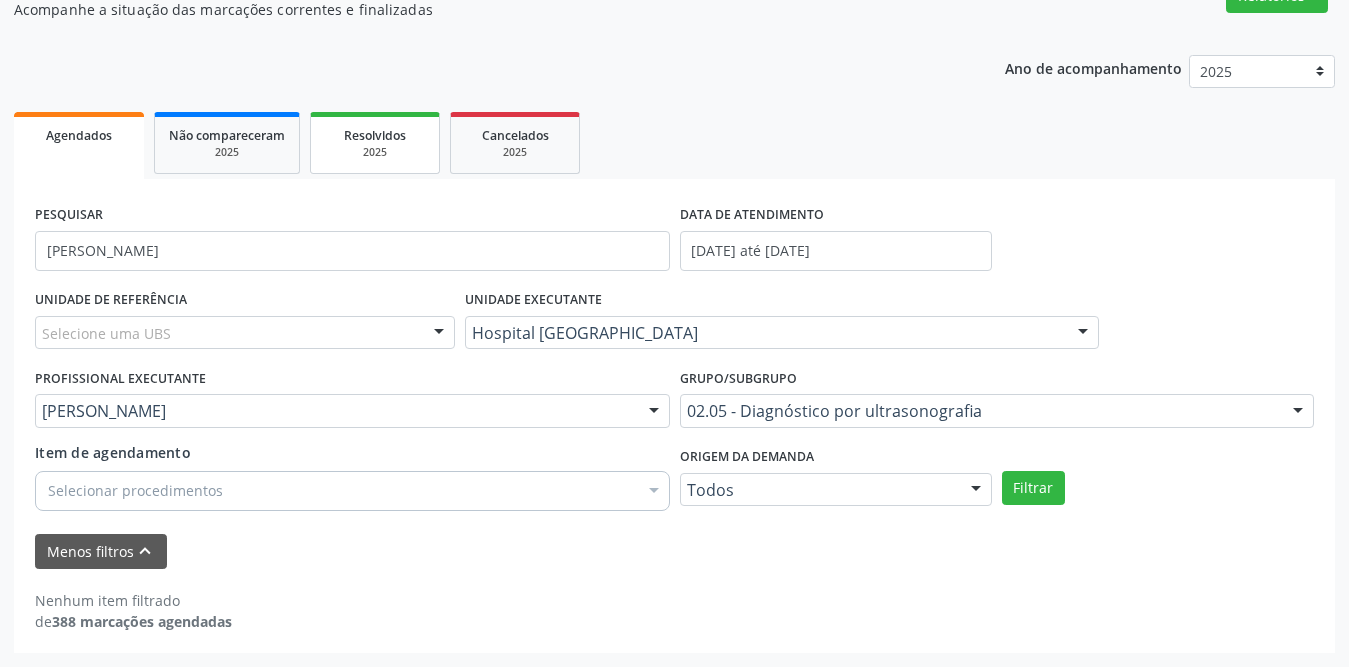 click on "Resolvidos" at bounding box center (375, 135) 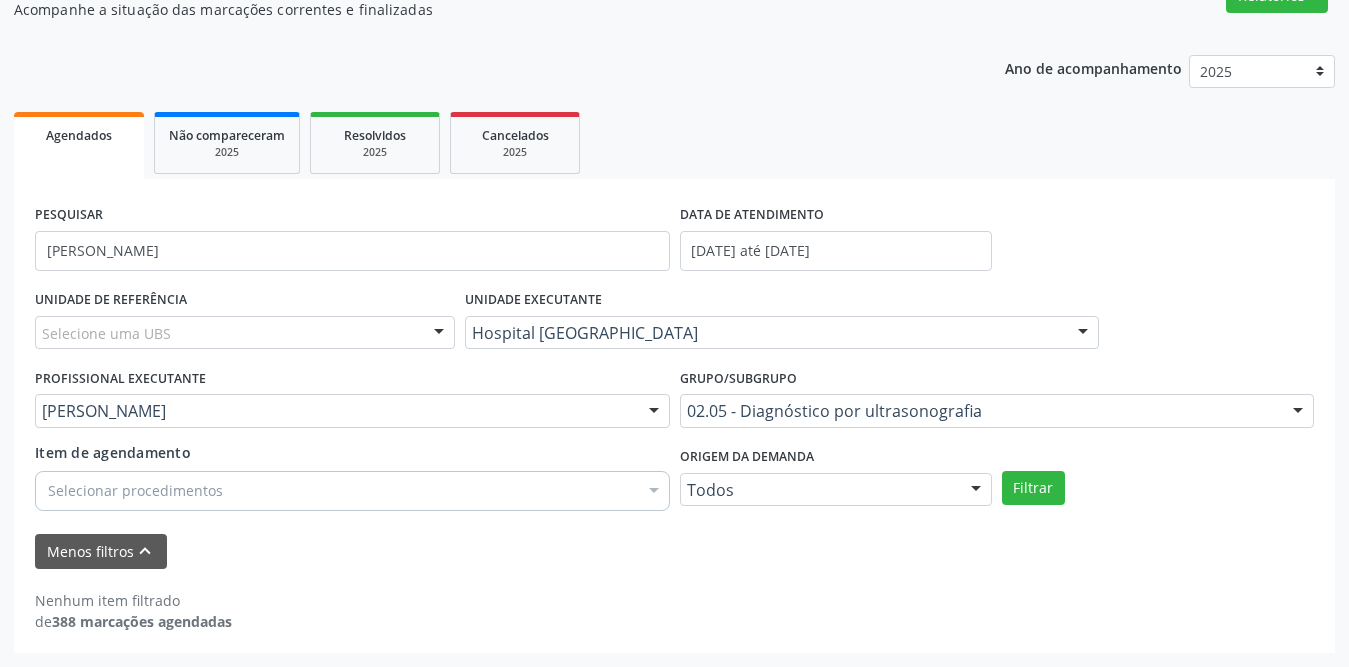 select on "6" 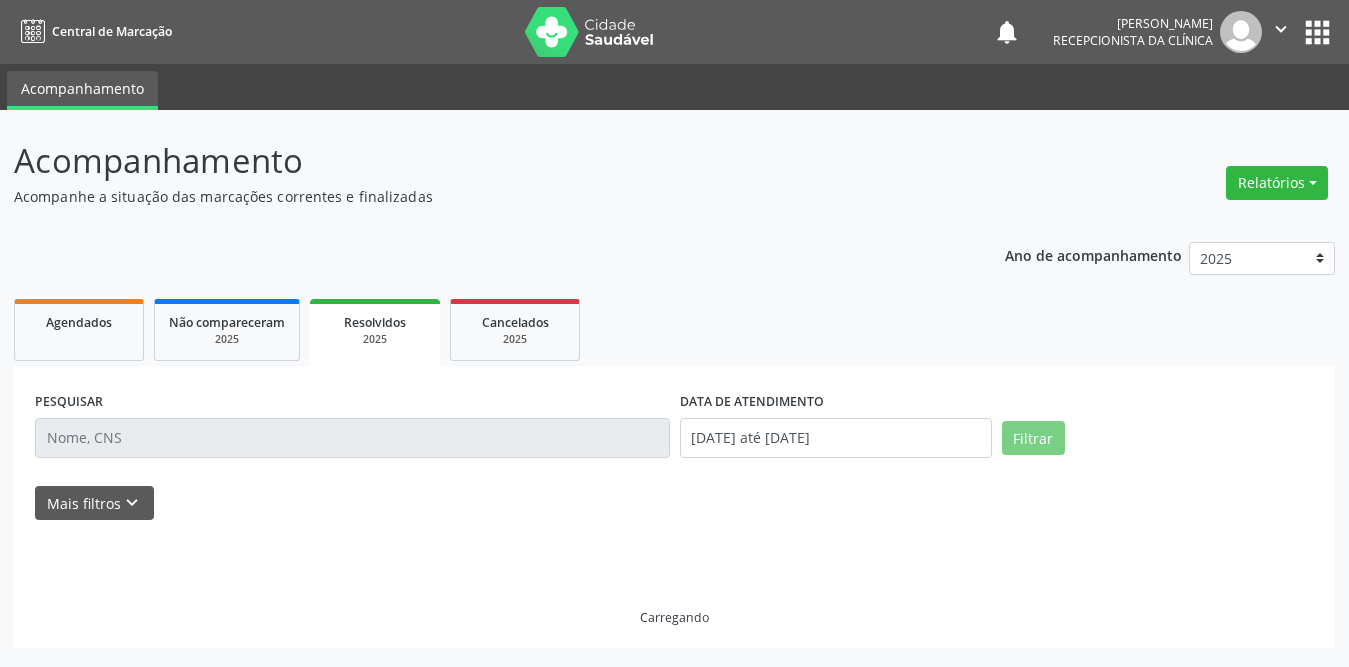 scroll, scrollTop: 0, scrollLeft: 0, axis: both 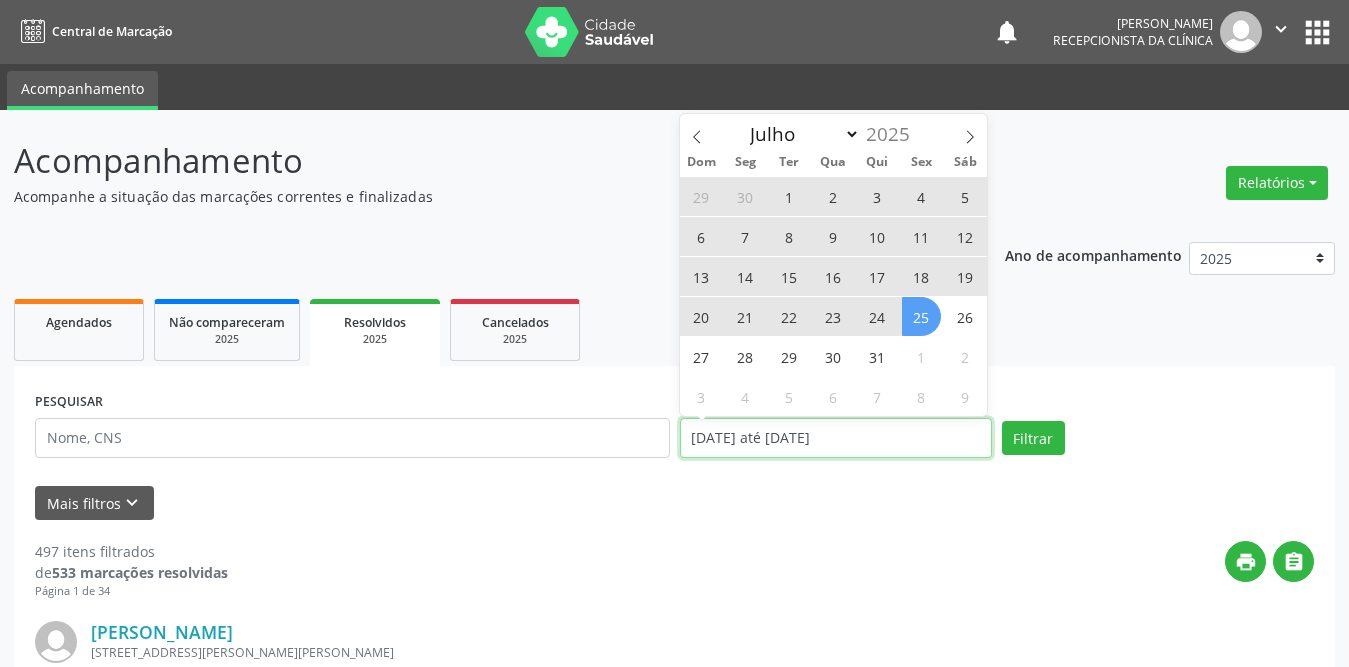click on "[DATE] até [DATE]" at bounding box center (836, 438) 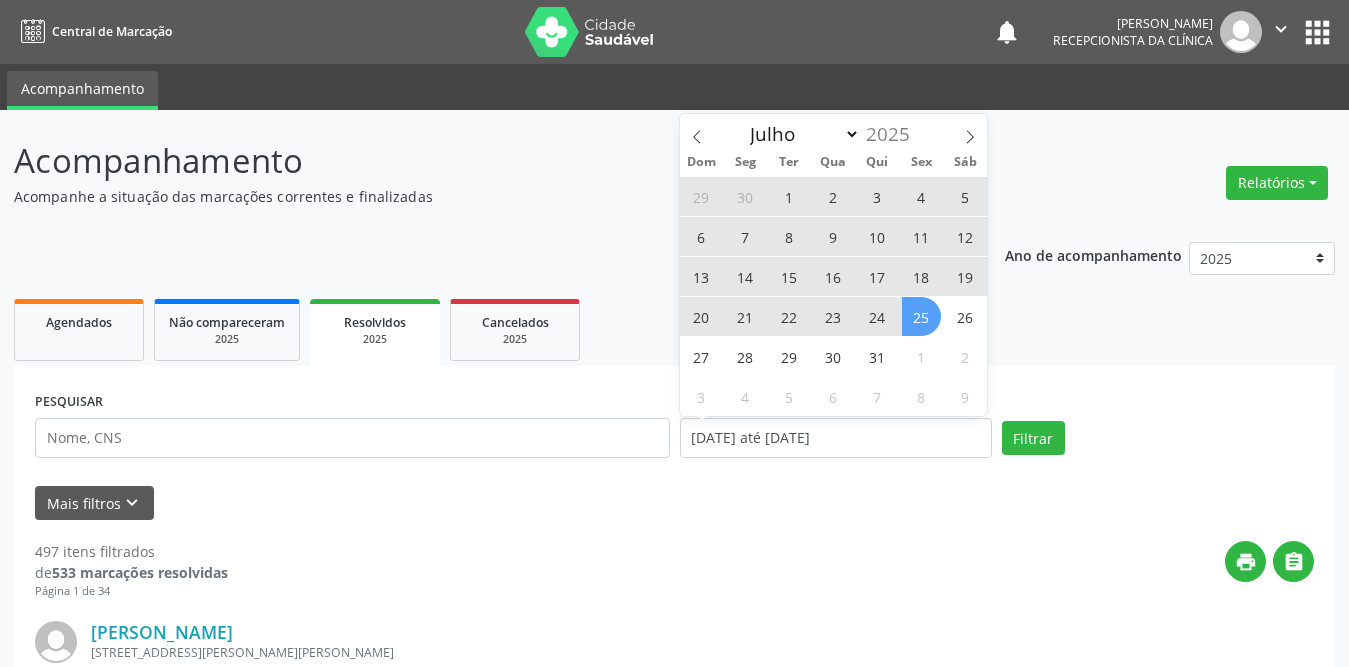 click on "1" at bounding box center (789, 196) 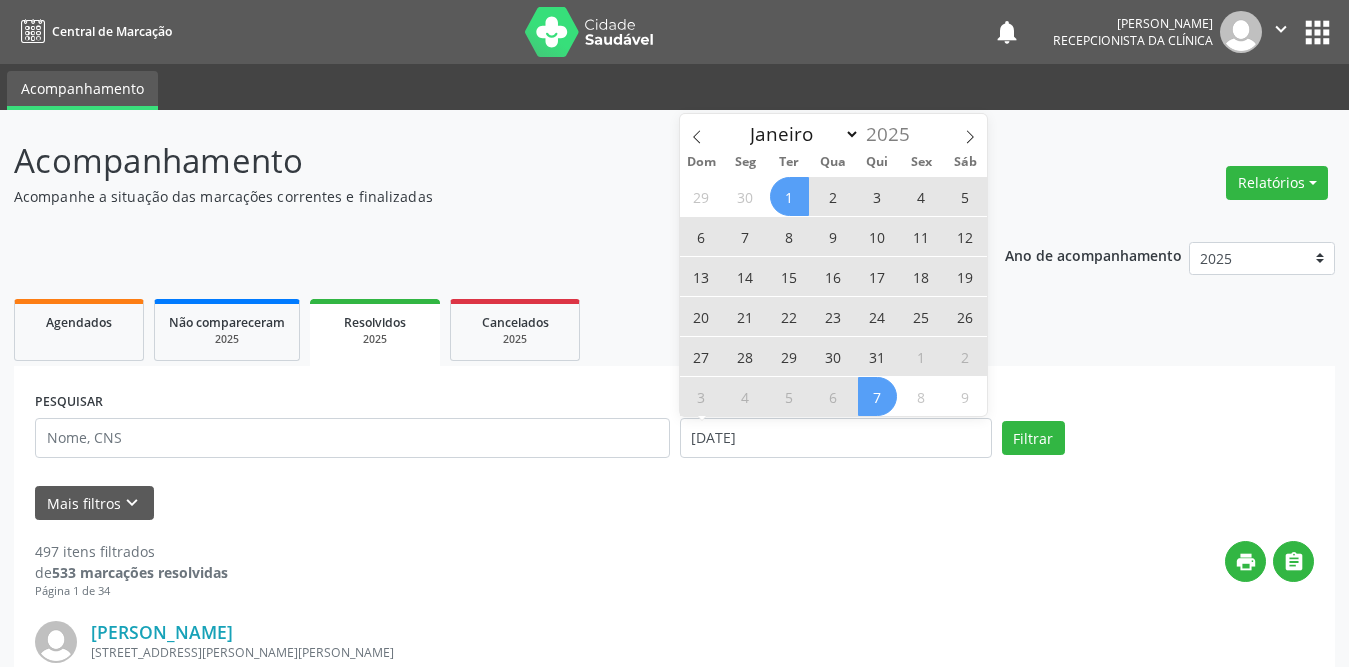 click on "31" at bounding box center (877, 356) 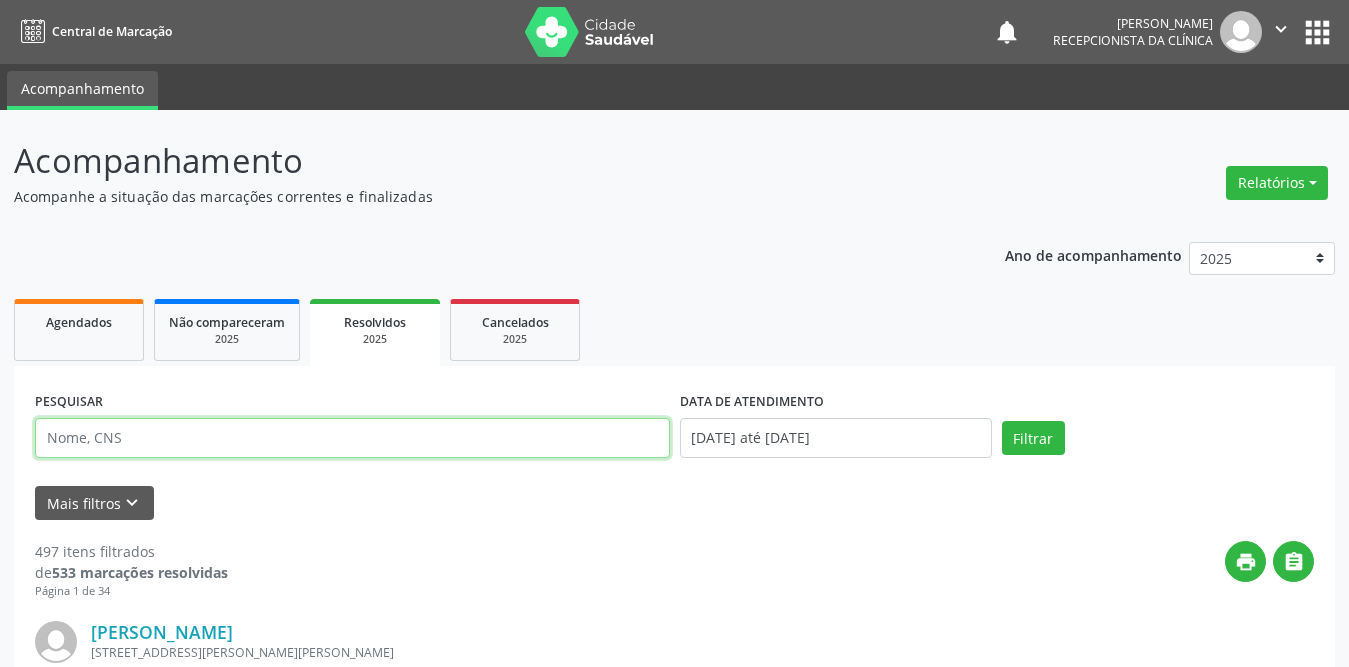 click at bounding box center (352, 438) 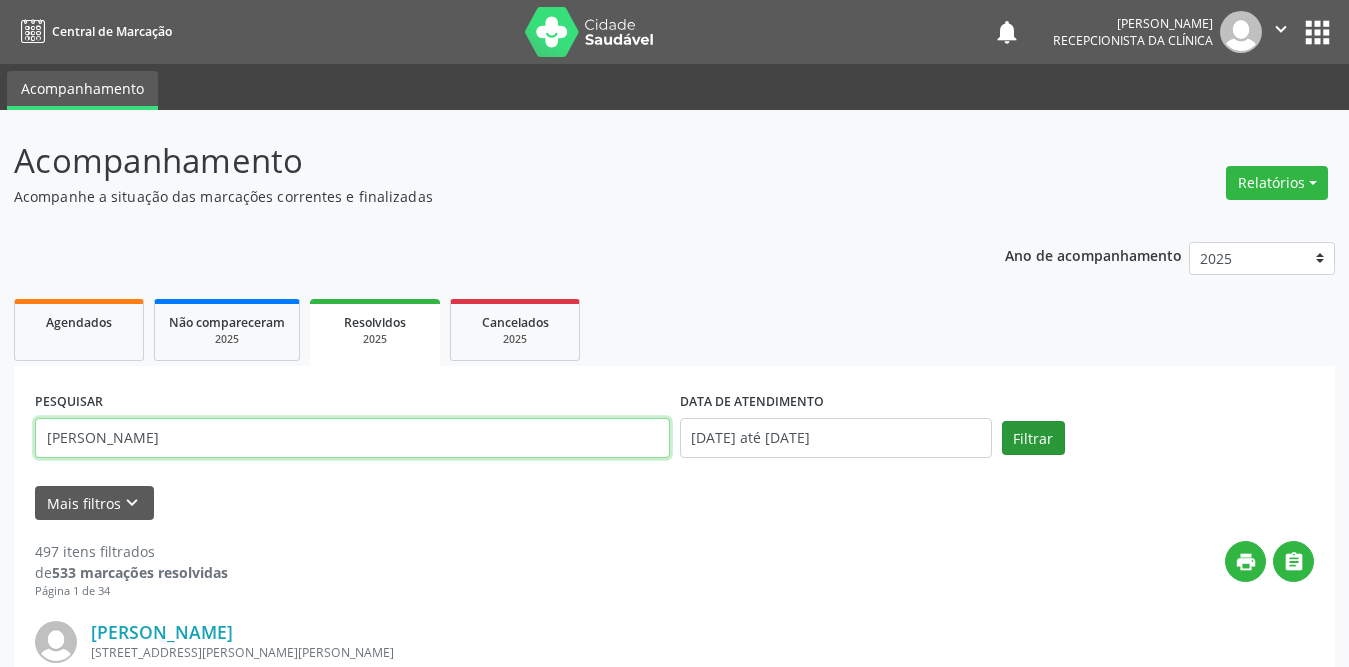 type on "[PERSON_NAME]" 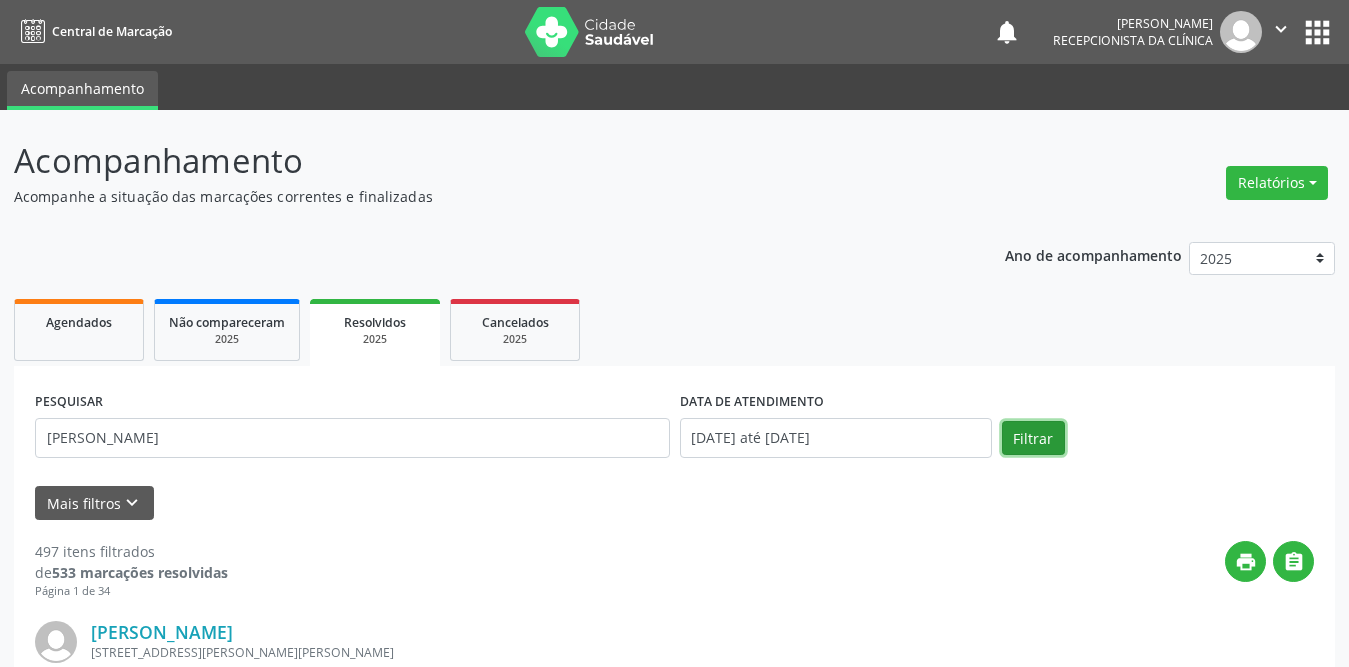 click on "Filtrar" at bounding box center (1033, 438) 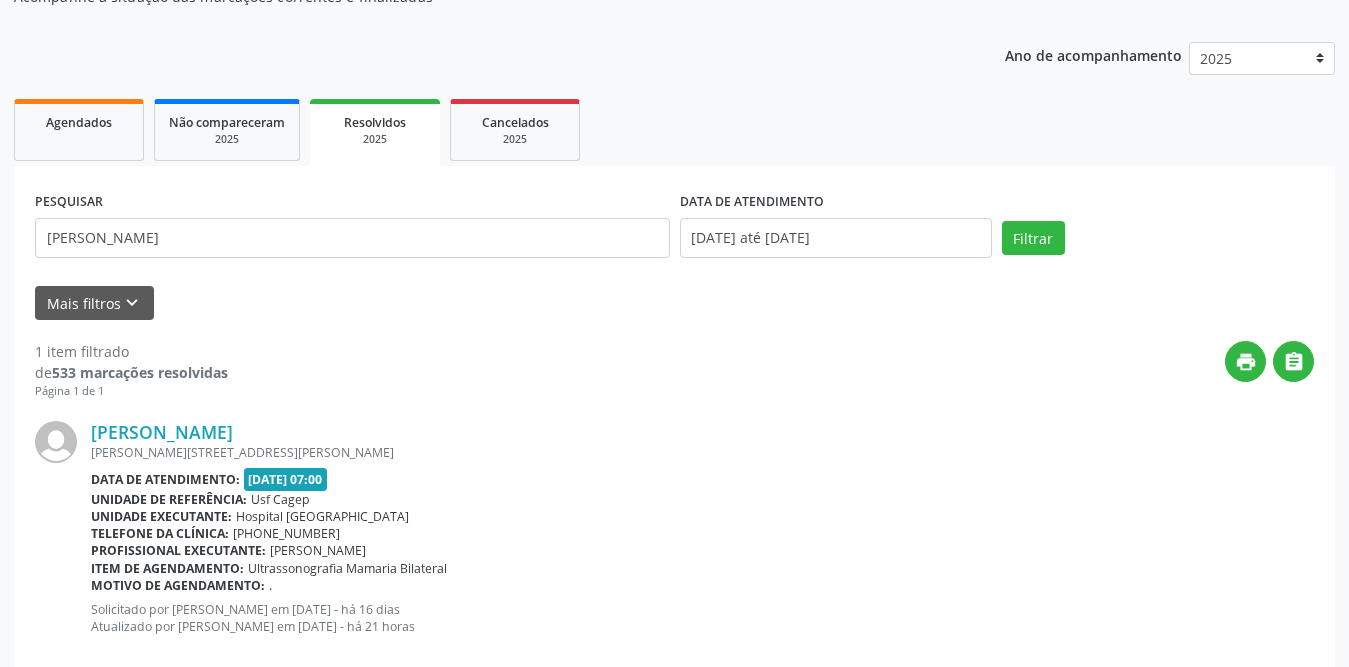 scroll, scrollTop: 238, scrollLeft: 0, axis: vertical 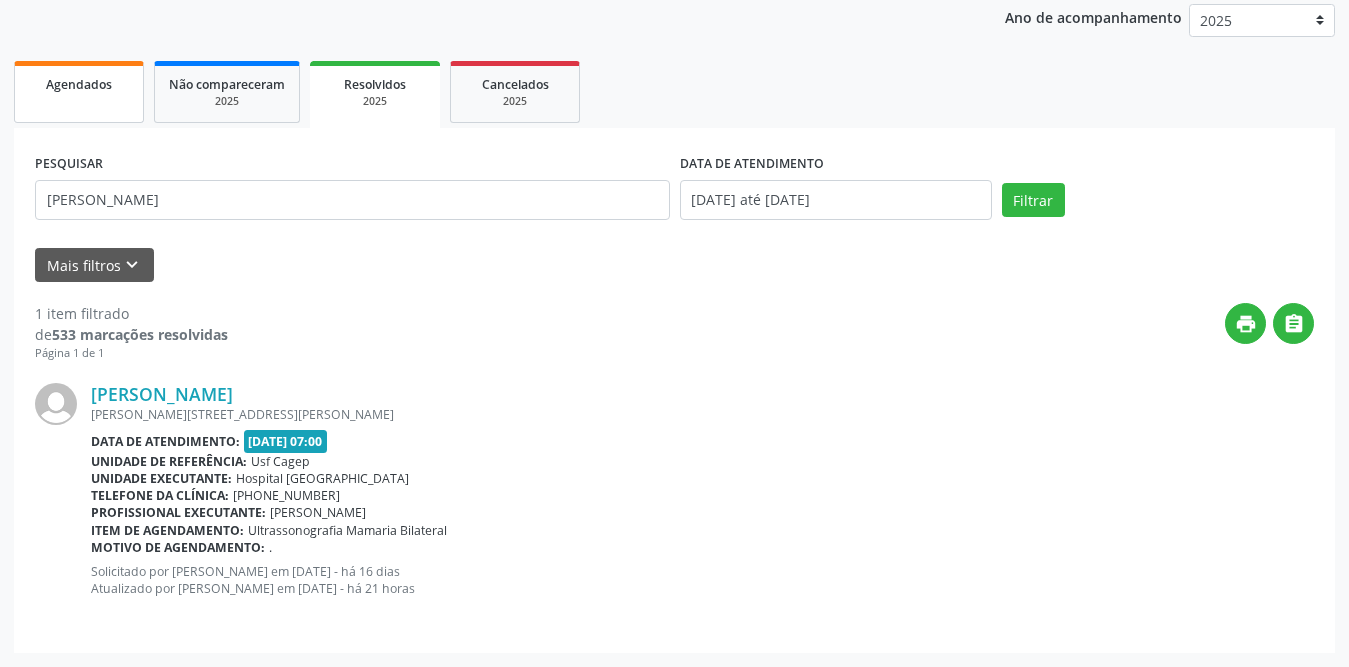 click on "Agendados" at bounding box center [79, 84] 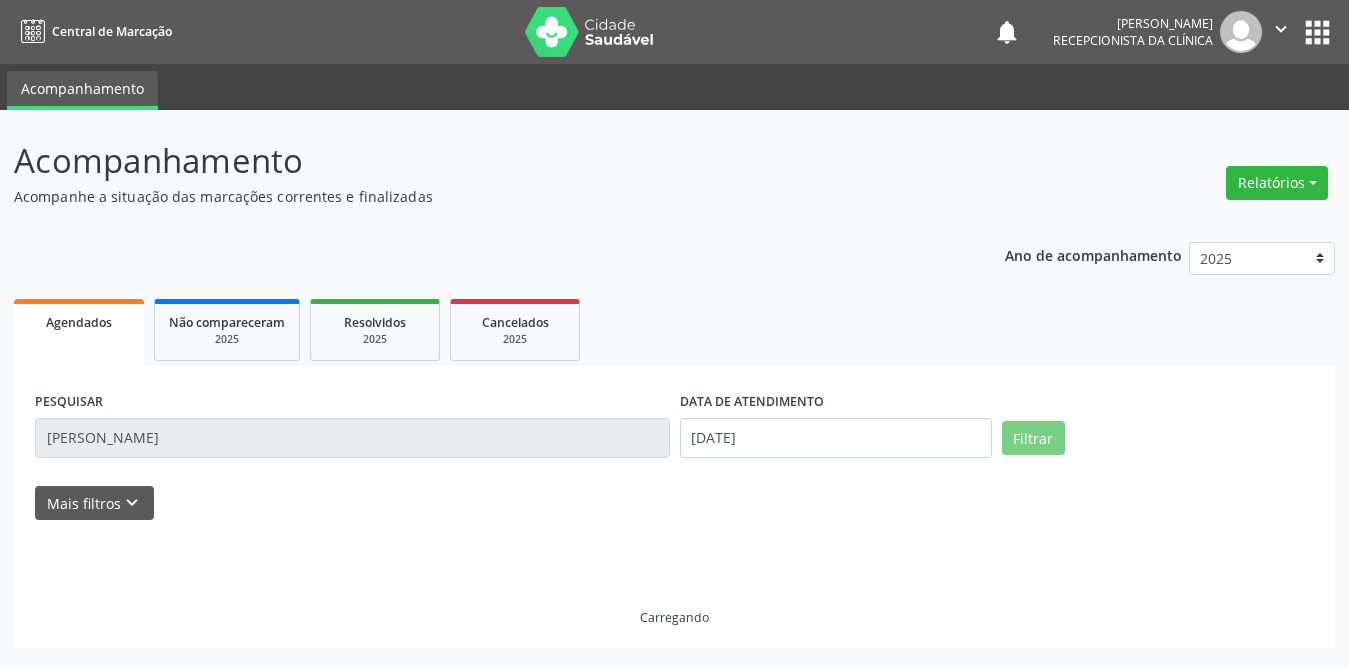 scroll, scrollTop: 0, scrollLeft: 0, axis: both 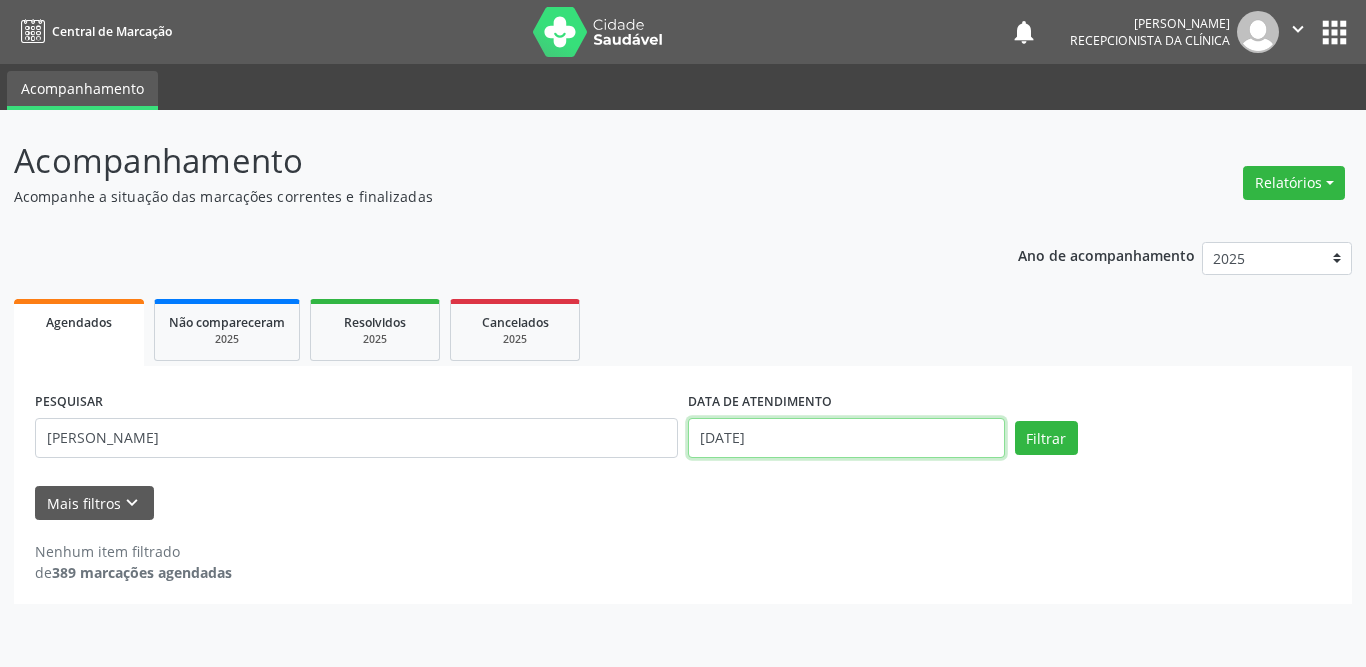 click on "[DATE]" at bounding box center [846, 438] 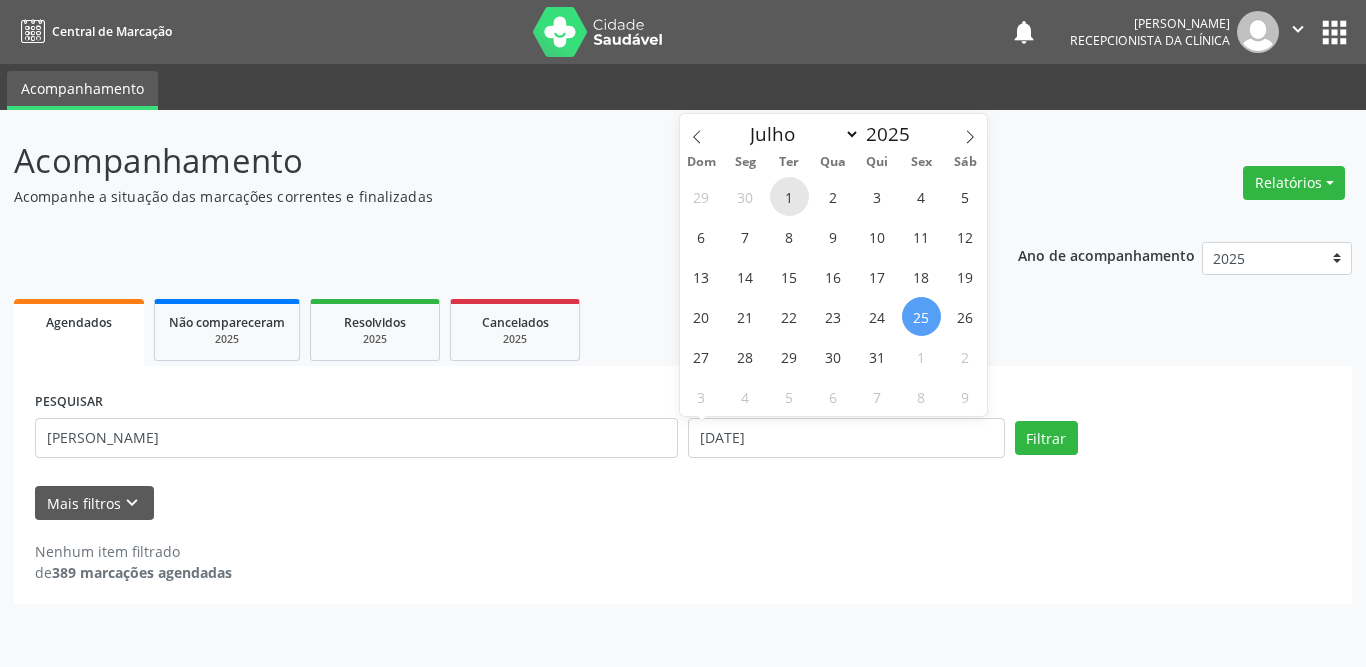 click on "1" at bounding box center (789, 196) 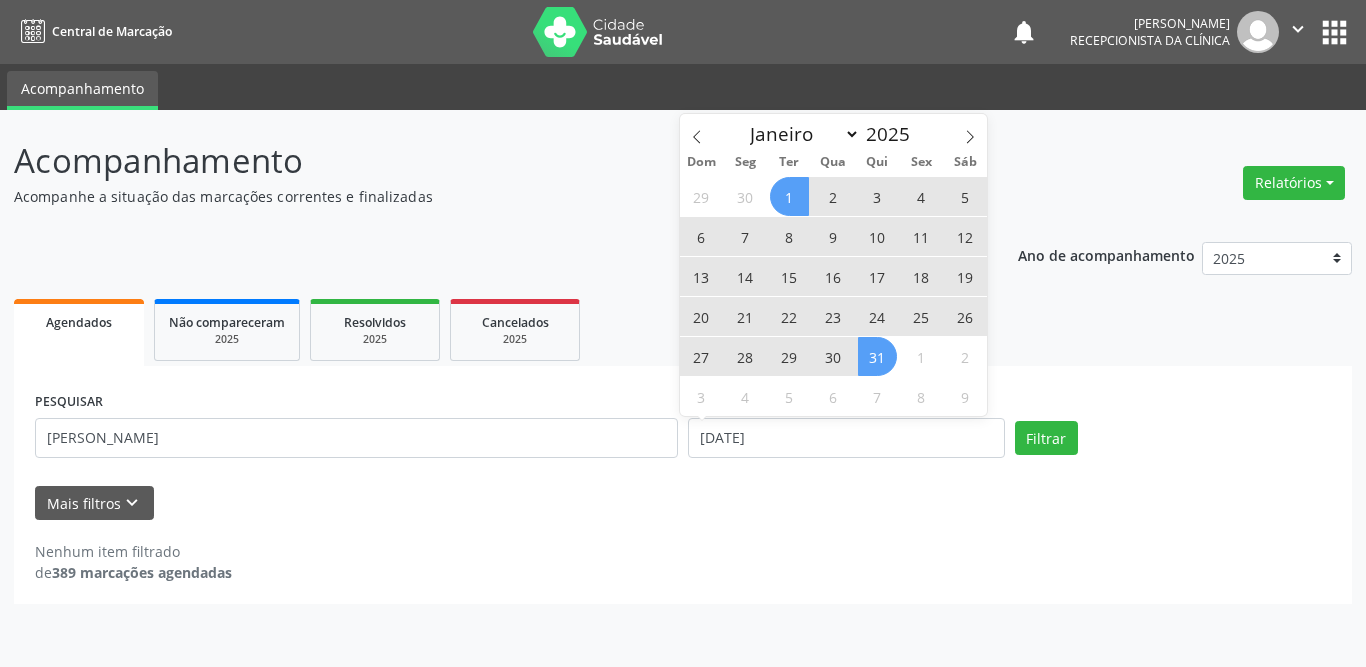 click on "31" at bounding box center [877, 356] 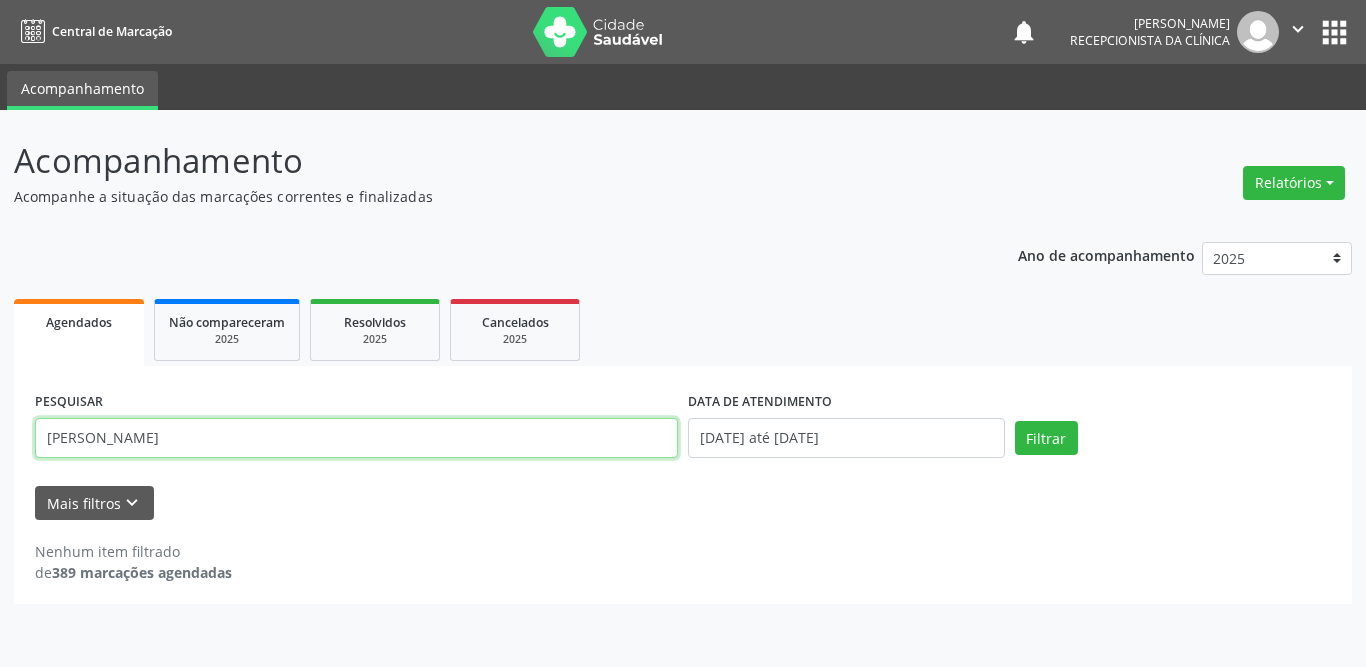drag, startPoint x: 231, startPoint y: 454, endPoint x: 0, endPoint y: 460, distance: 231.07791 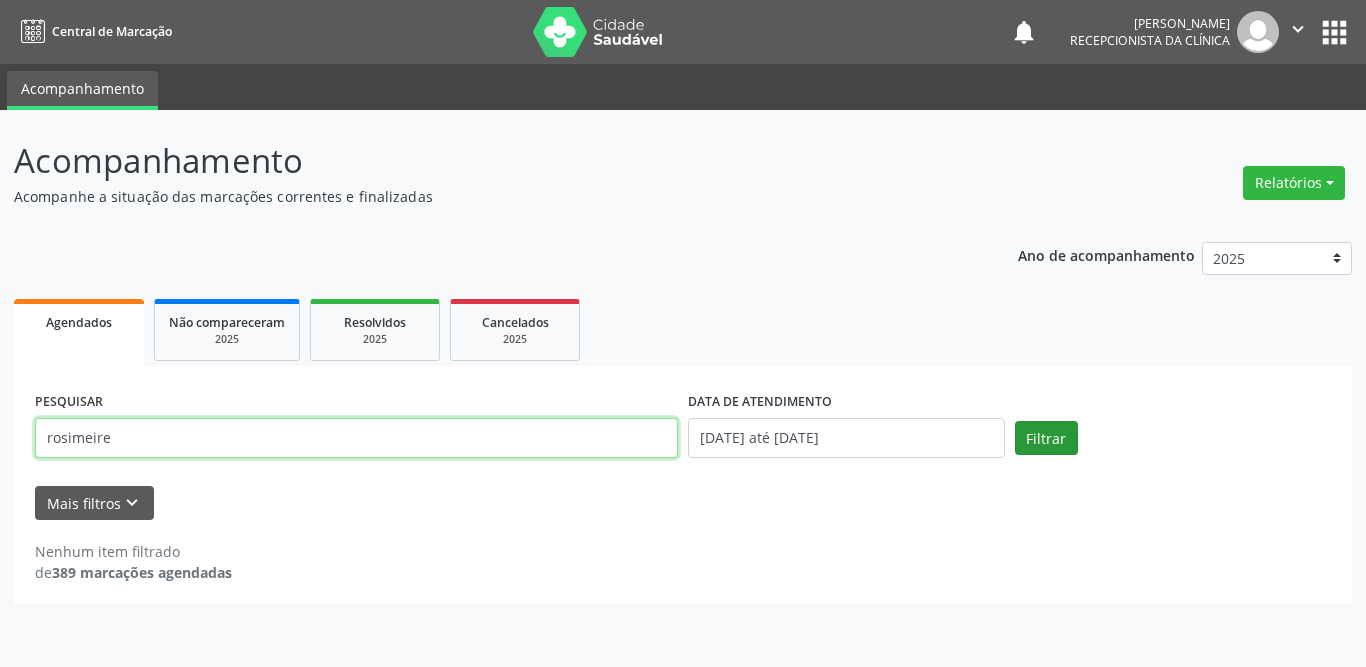 type on "rosimeire" 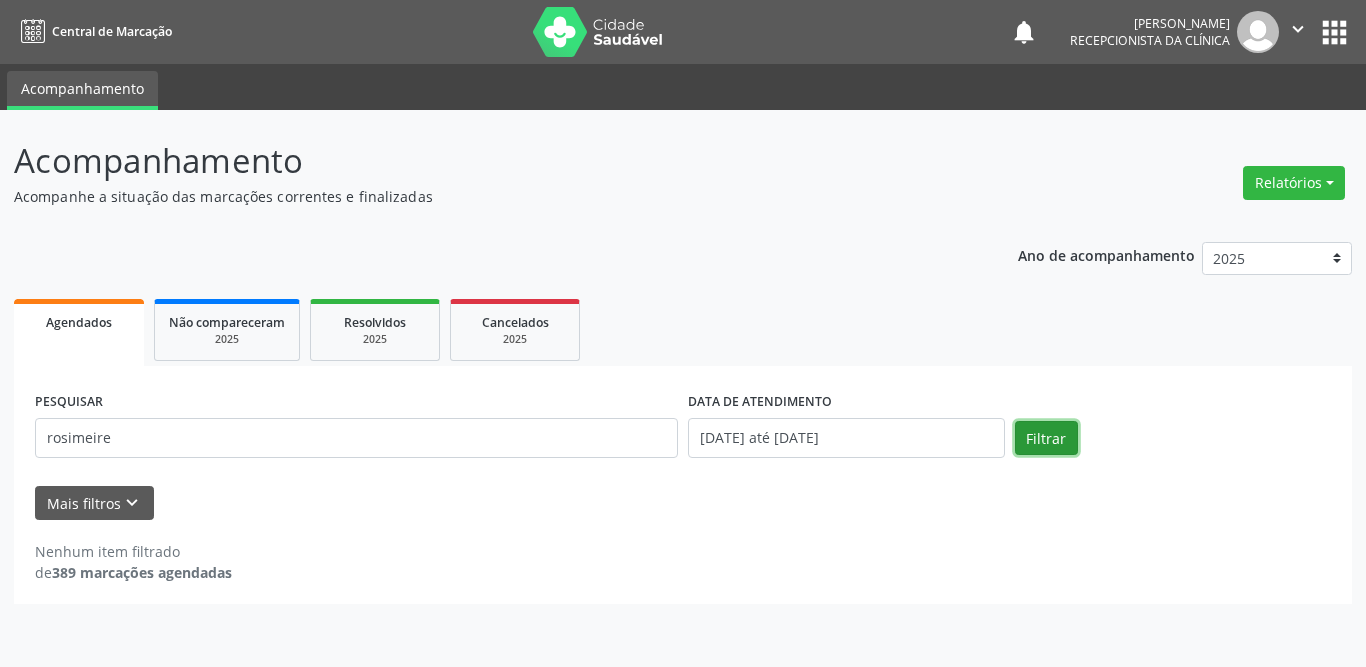 click on "Filtrar" at bounding box center [1046, 438] 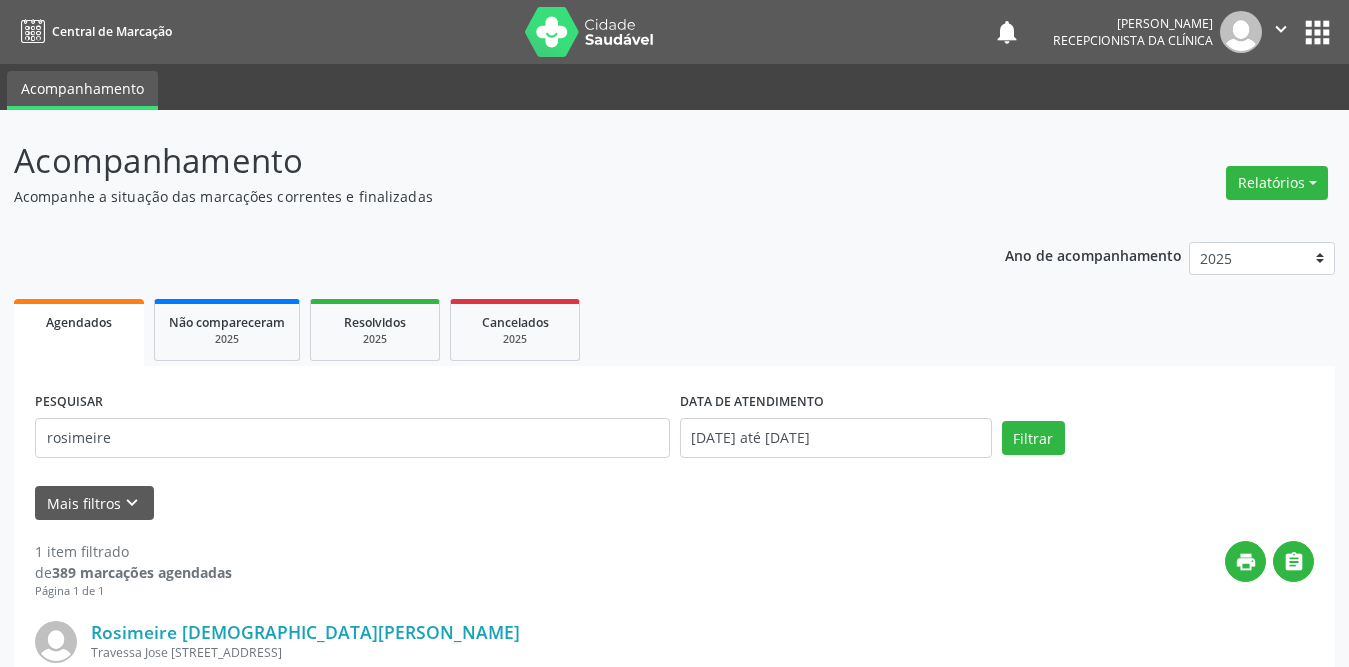 scroll, scrollTop: 200, scrollLeft: 0, axis: vertical 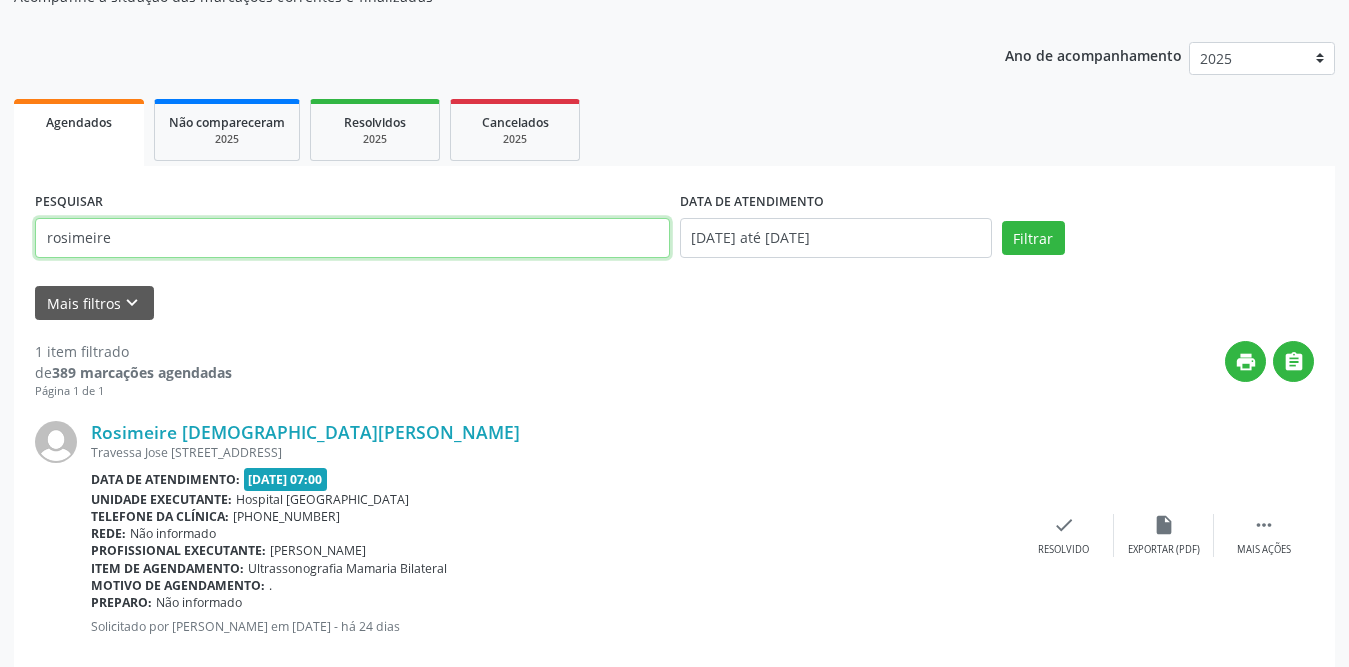 drag, startPoint x: 202, startPoint y: 242, endPoint x: 0, endPoint y: 242, distance: 202 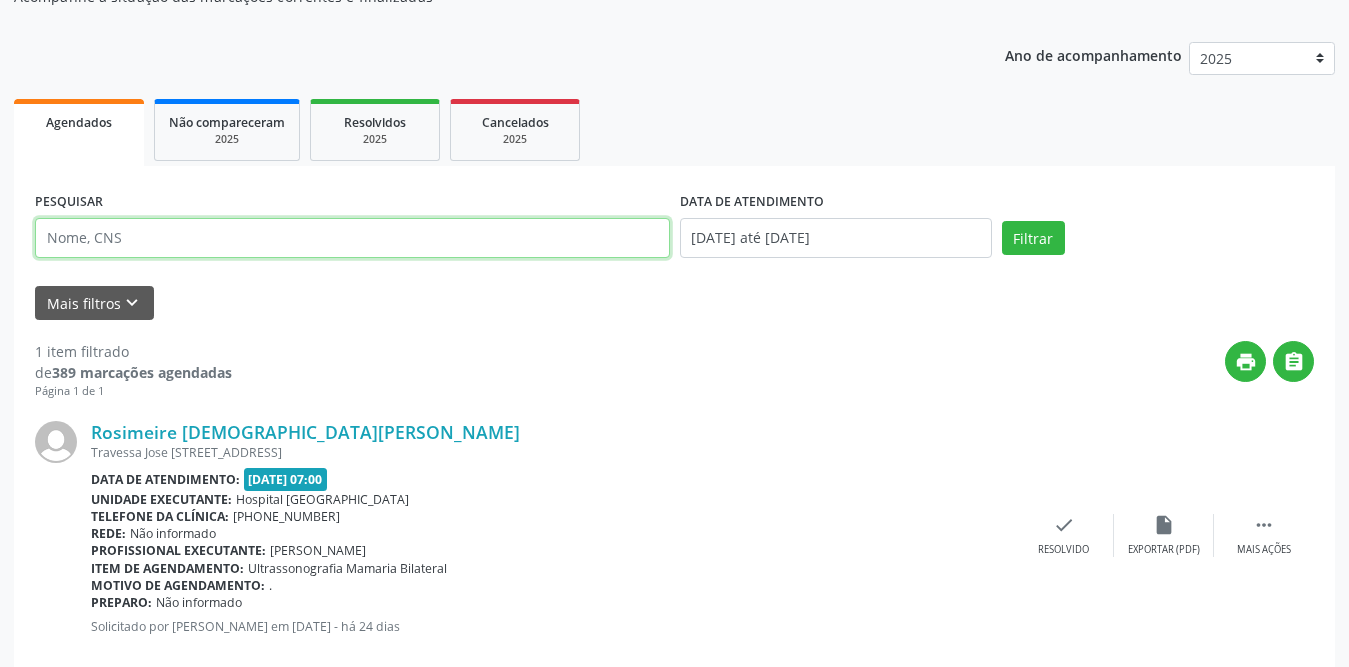 type 